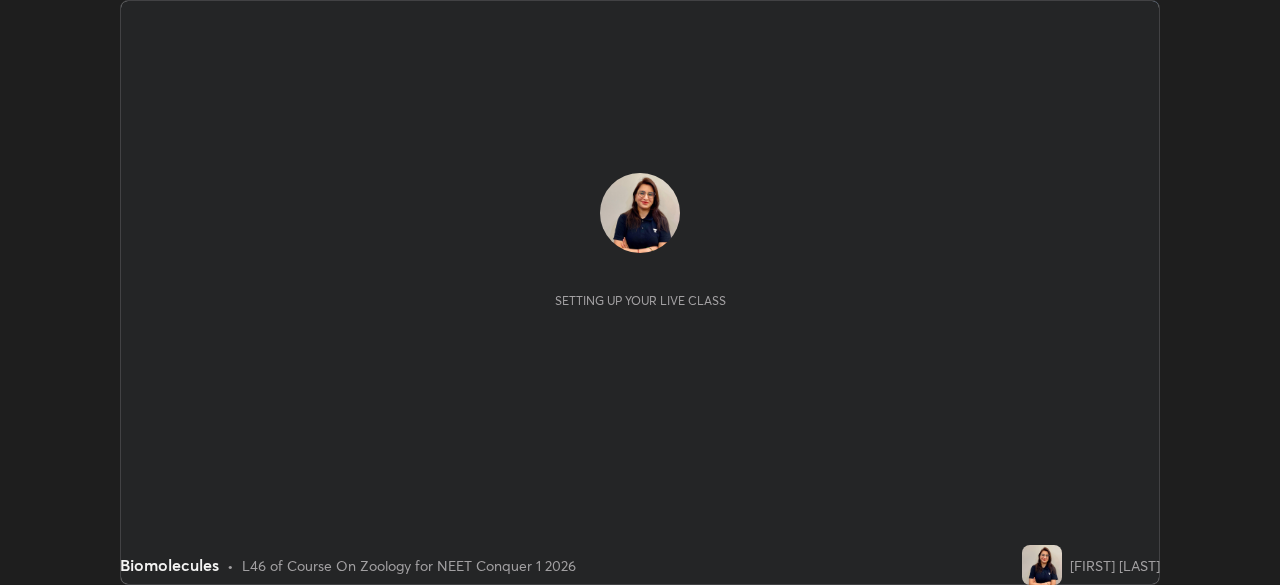 scroll, scrollTop: 0, scrollLeft: 0, axis: both 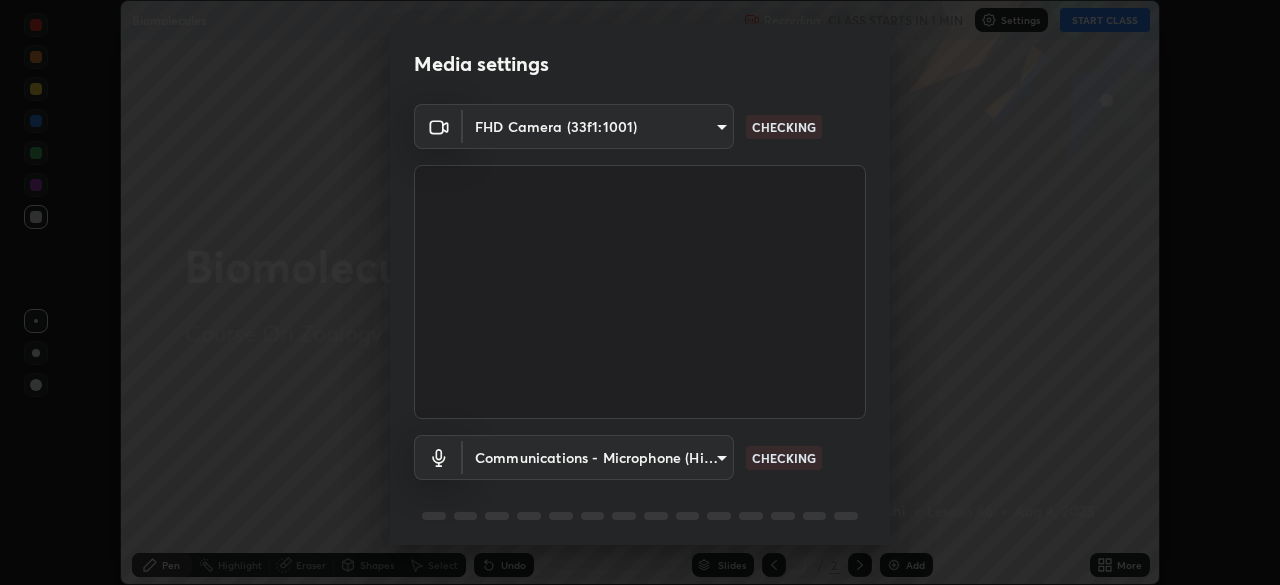 type on "bbfd6cf7026d504dd468edf870e60777175f15071da0e6f82e0d5b970fd68df4" 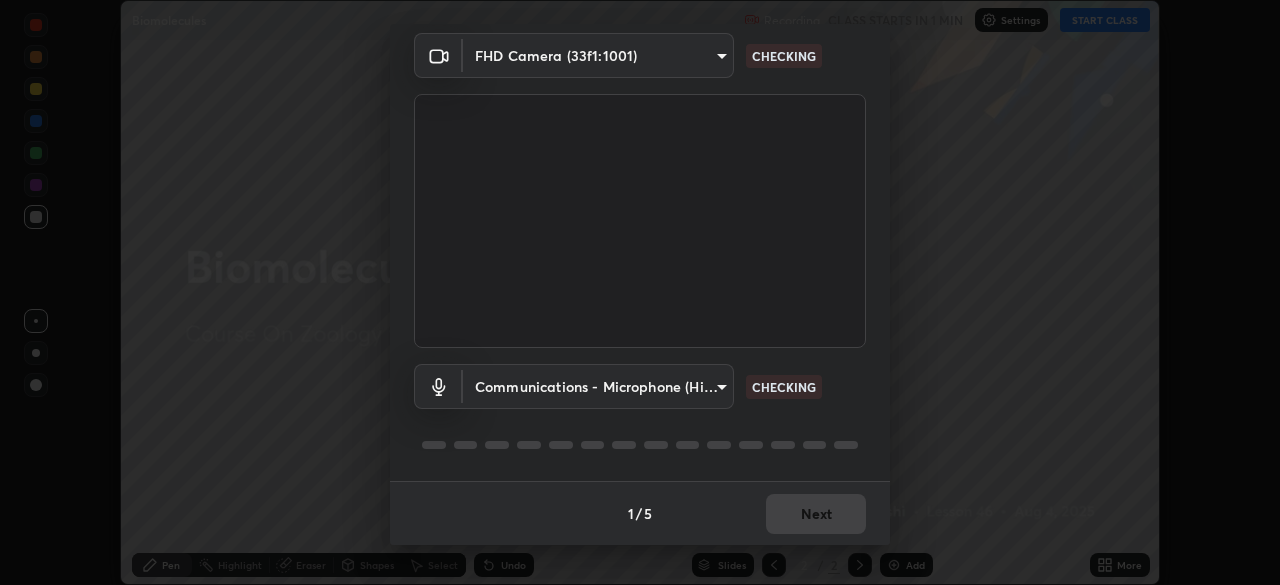 click on "Erase all Biomolecules Recording CLASS STARTS IN 1 MIN Settings START CLASS Setting up your live class Biomolecules • L46 of Course On Zoology for NEET Conquer 1 2026 [FIRST] [LAST] Pen Highlight Eraser Shapes Select Undo Slides 2 / 2 Add More No doubts shared Encourage your learners to ask a doubt for better clarity Report an issue Reason for reporting Buffering Chat not working Audio - Video sync issue Educator video quality low ​ Attach an image Report Media settings FHD Camera (33f1:1001) bbfd6cf7026d504dd468edf870e60777175f15071da0e6f82e0d5b970fd68df4 CHECKING Communications - Microphone (High Definition Audio Device) communications CHECKING 1 / 5 Next" at bounding box center [640, 292] 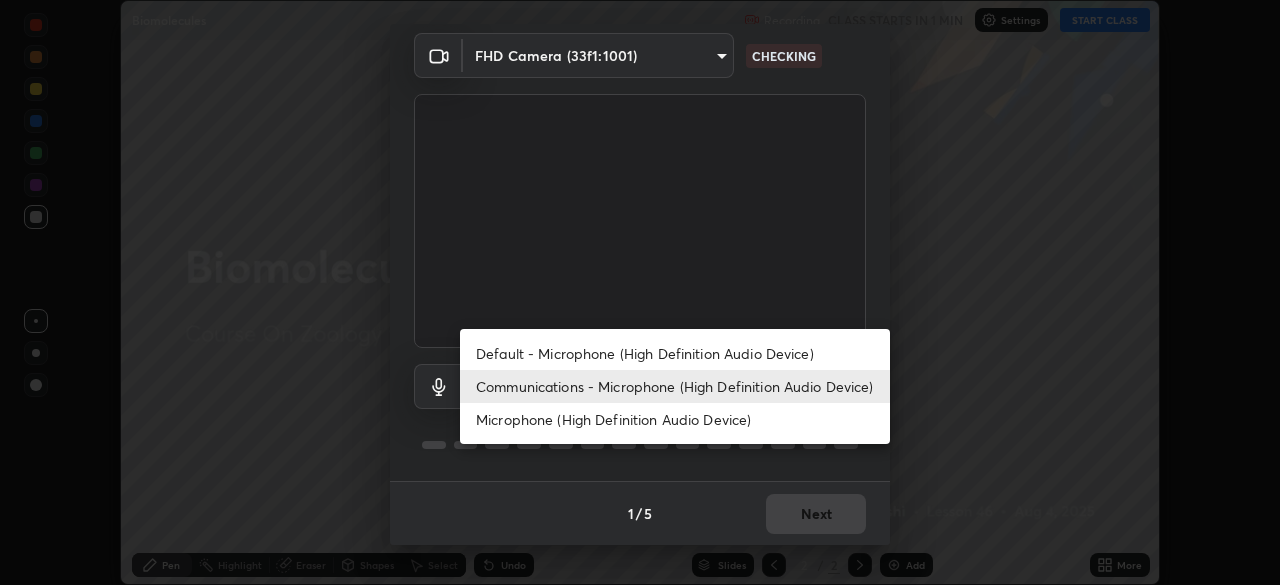 click on "Default - Microphone (High Definition Audio Device)" at bounding box center (675, 353) 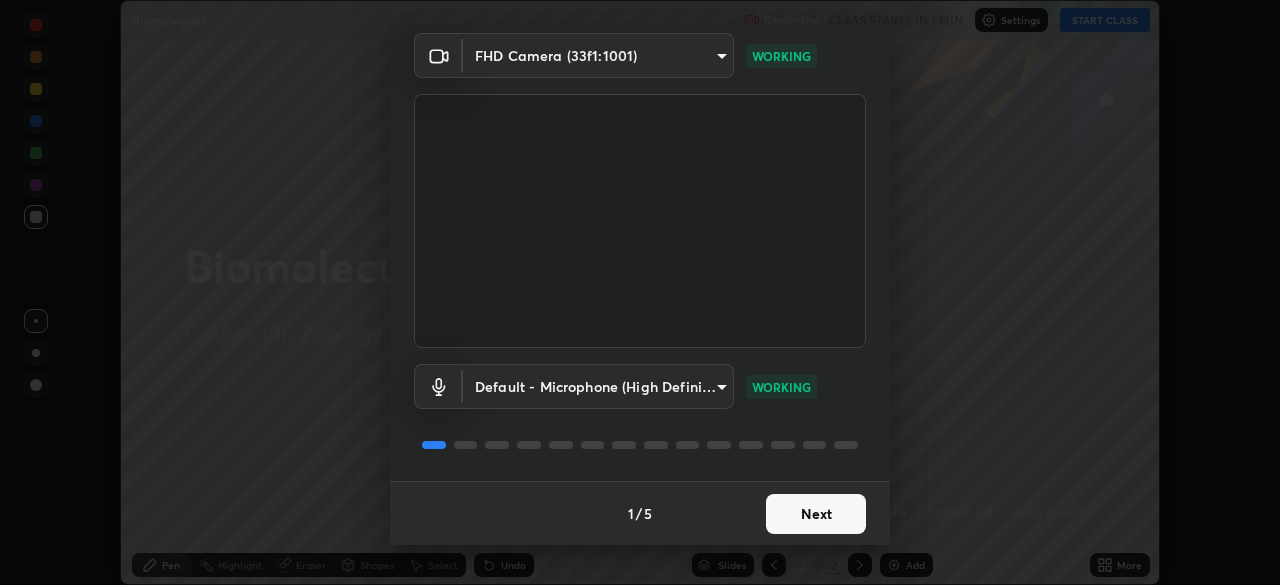click on "Next" at bounding box center (816, 514) 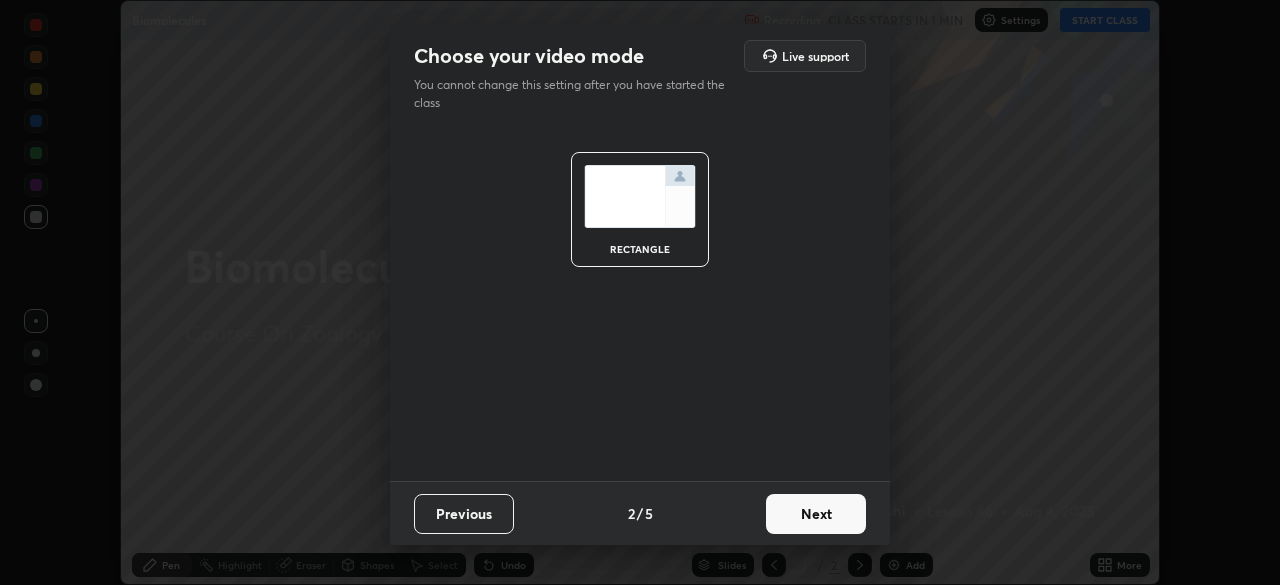 scroll, scrollTop: 0, scrollLeft: 0, axis: both 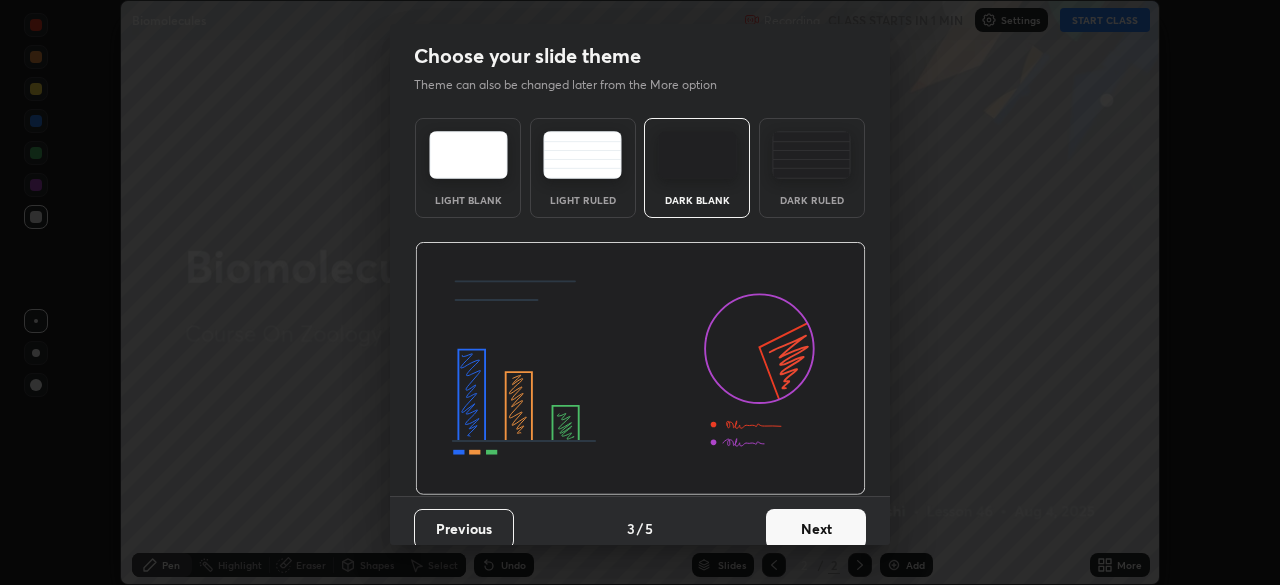 click on "Next" at bounding box center (816, 529) 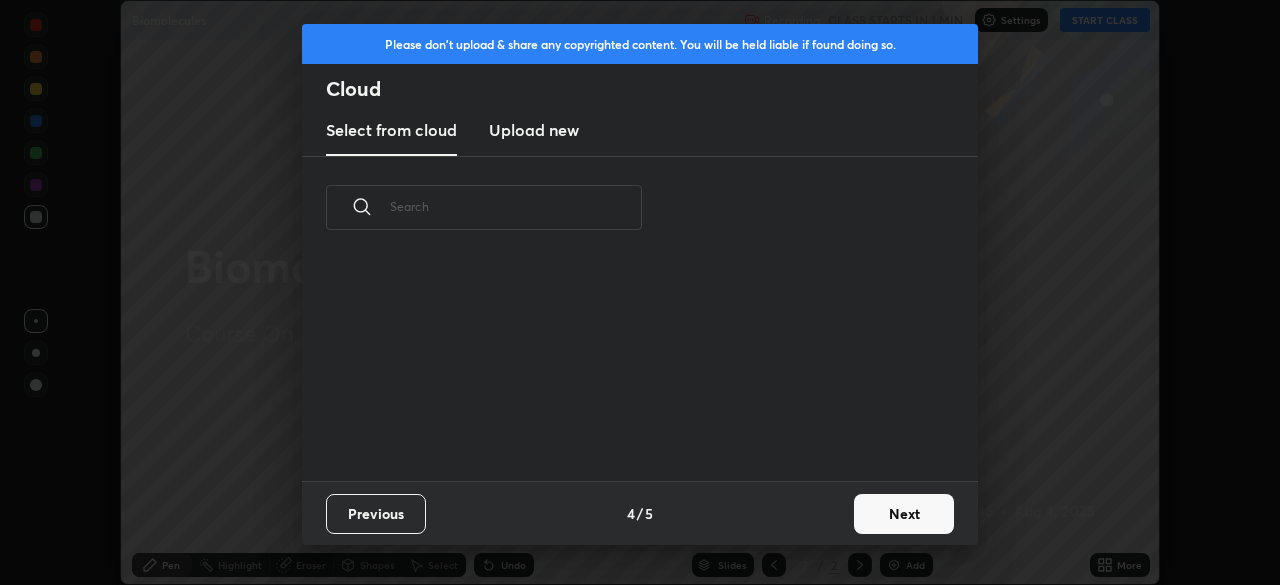 scroll, scrollTop: 7, scrollLeft: 11, axis: both 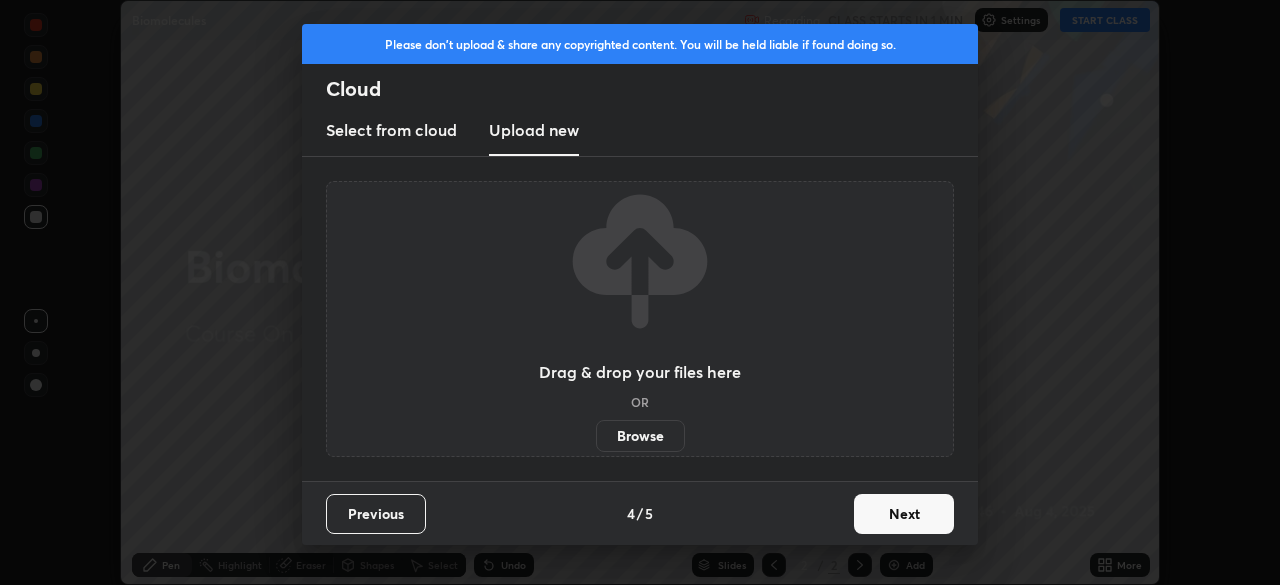 click on "Browse" at bounding box center [640, 436] 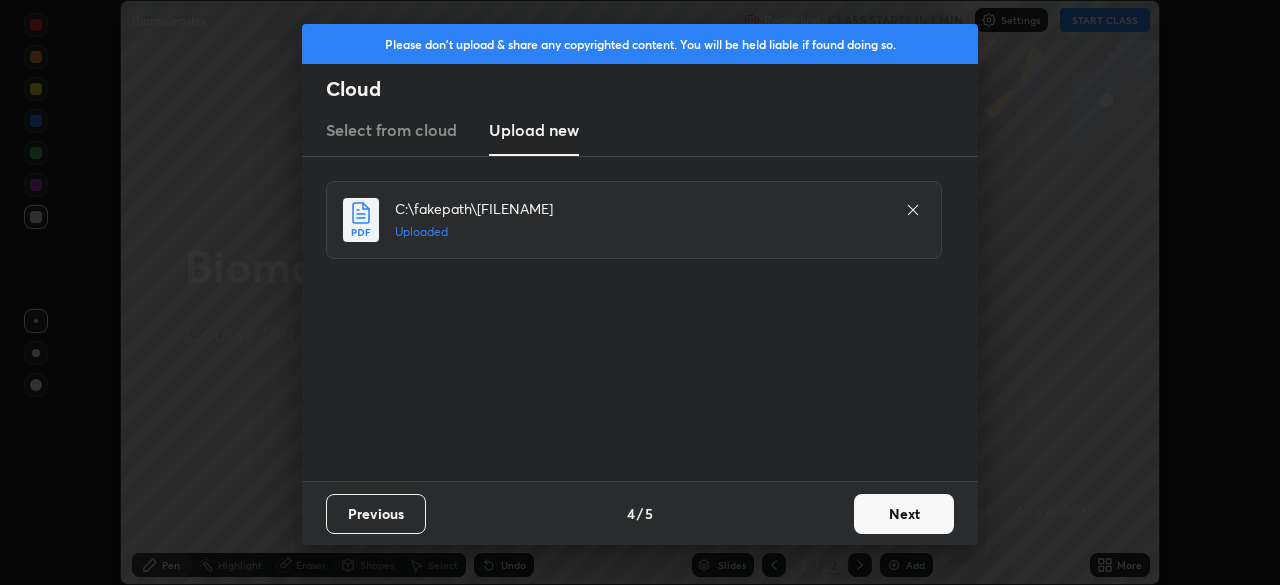 click on "Next" at bounding box center (904, 514) 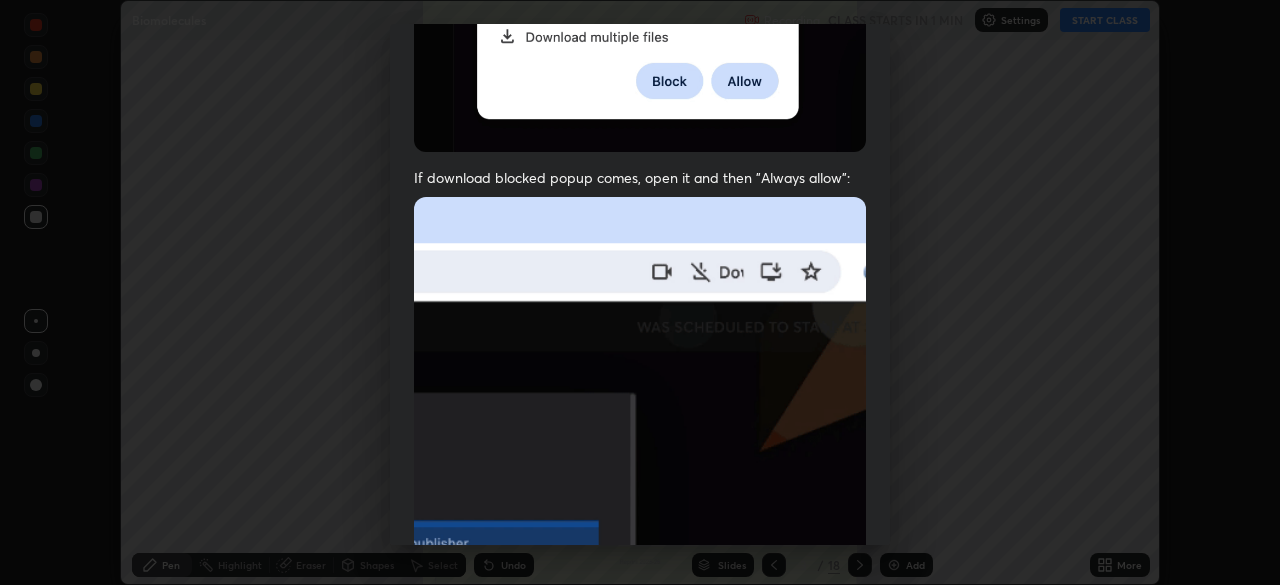 scroll, scrollTop: 479, scrollLeft: 0, axis: vertical 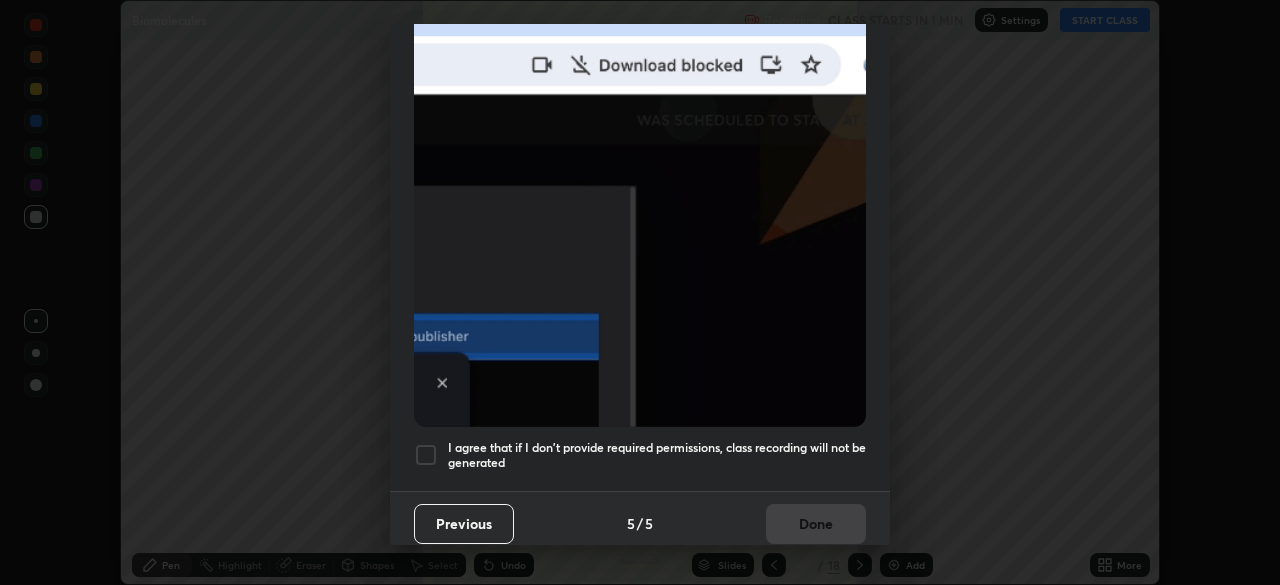 click on "I agree that if I don't provide required permissions, class recording will not be generated" at bounding box center [657, 455] 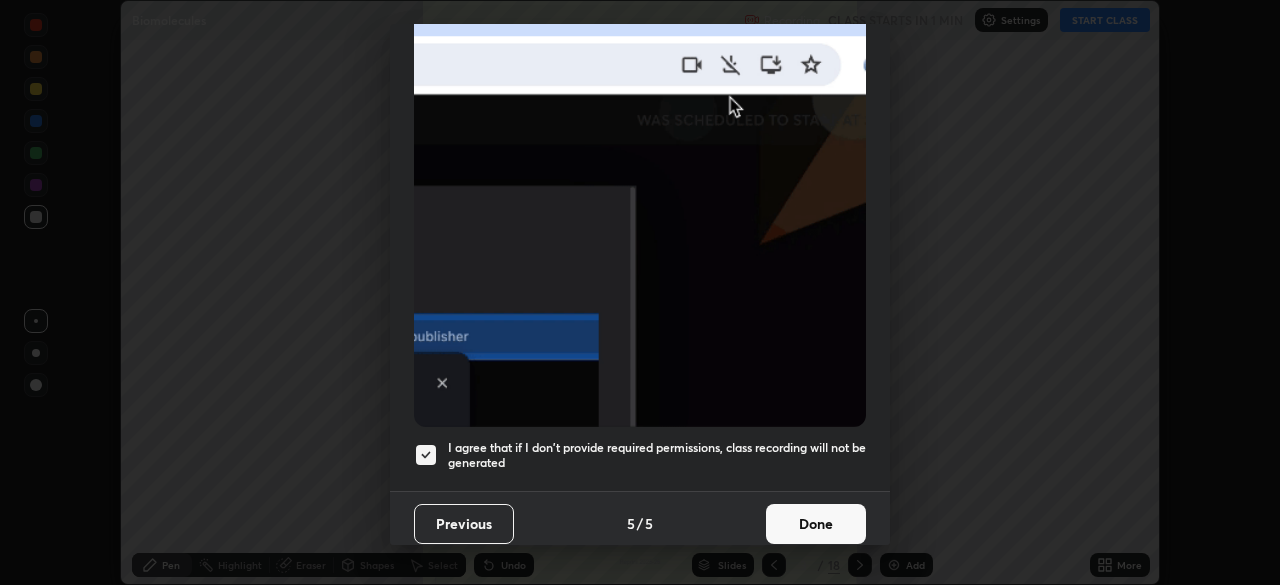 click on "Done" at bounding box center [816, 524] 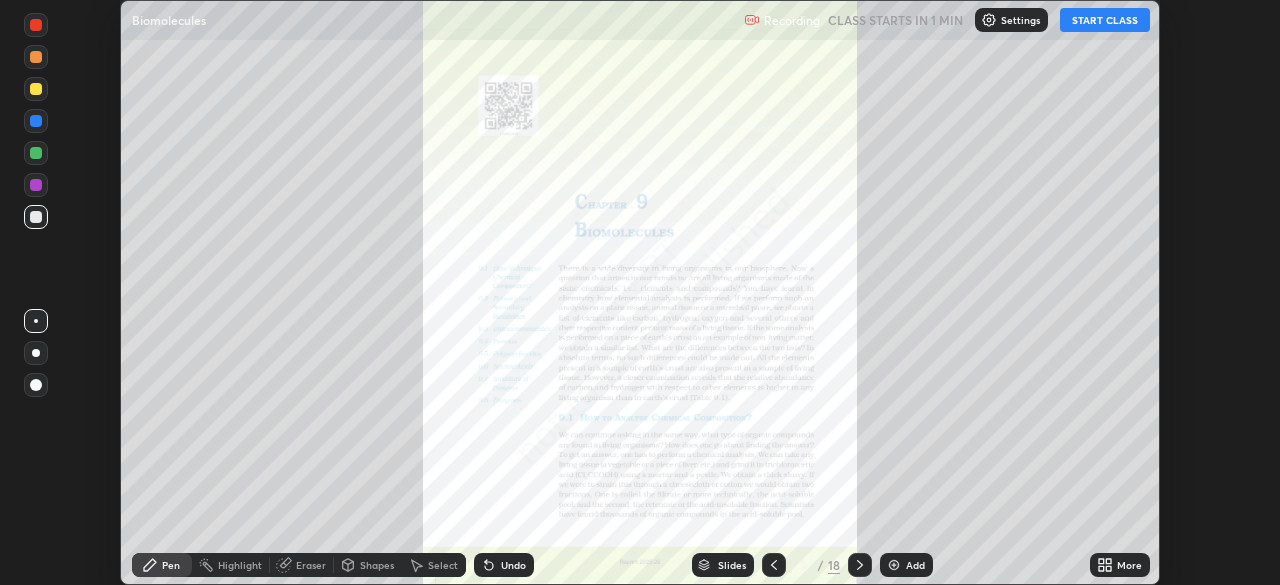click on "More" at bounding box center (1129, 565) 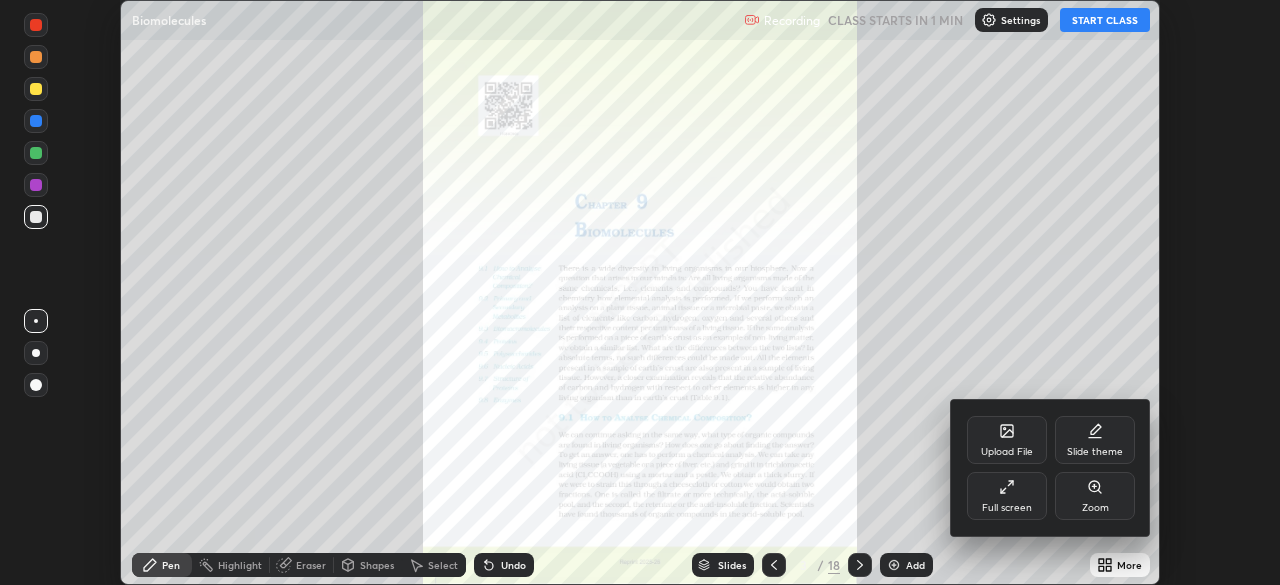 click on "Upload File" at bounding box center (1007, 440) 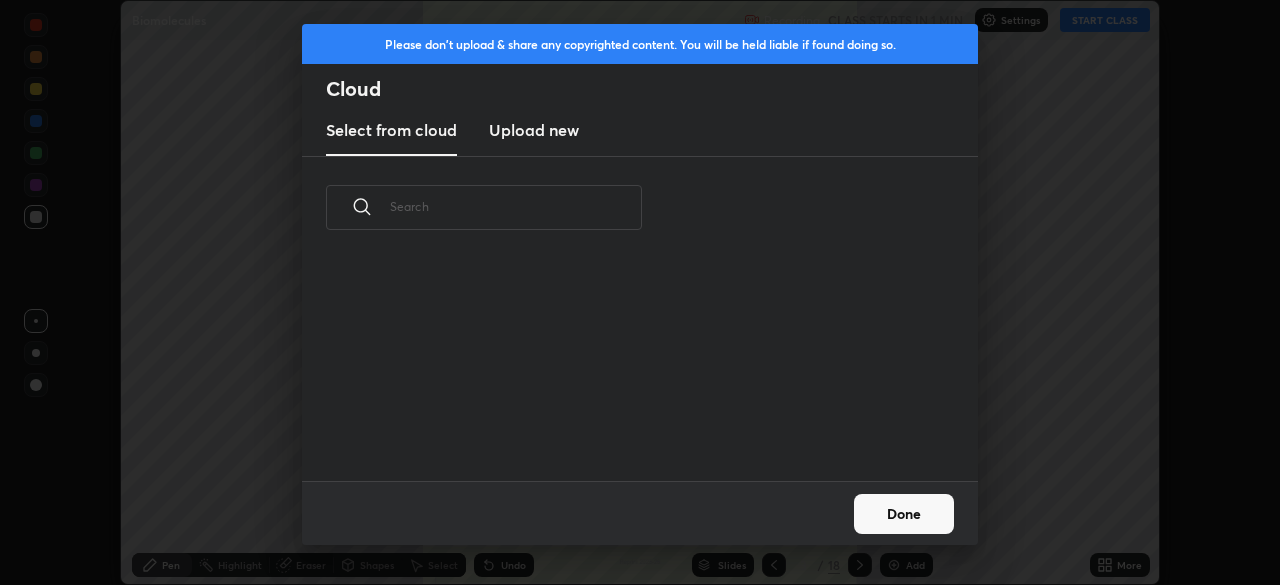 scroll, scrollTop: 7, scrollLeft: 11, axis: both 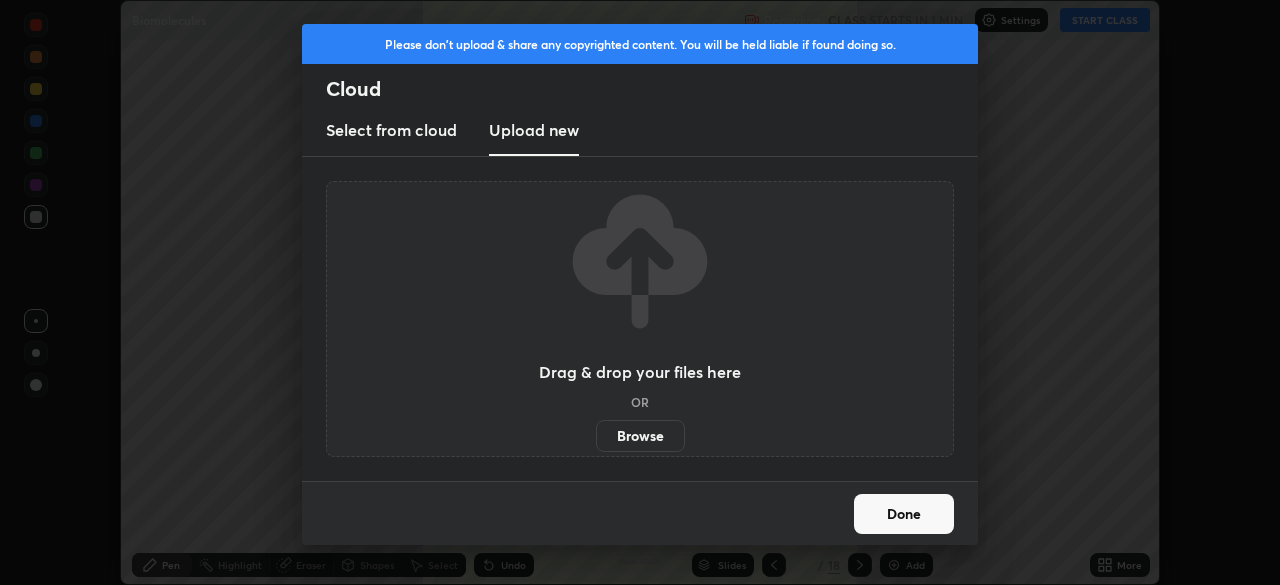 click on "Browse" at bounding box center [640, 436] 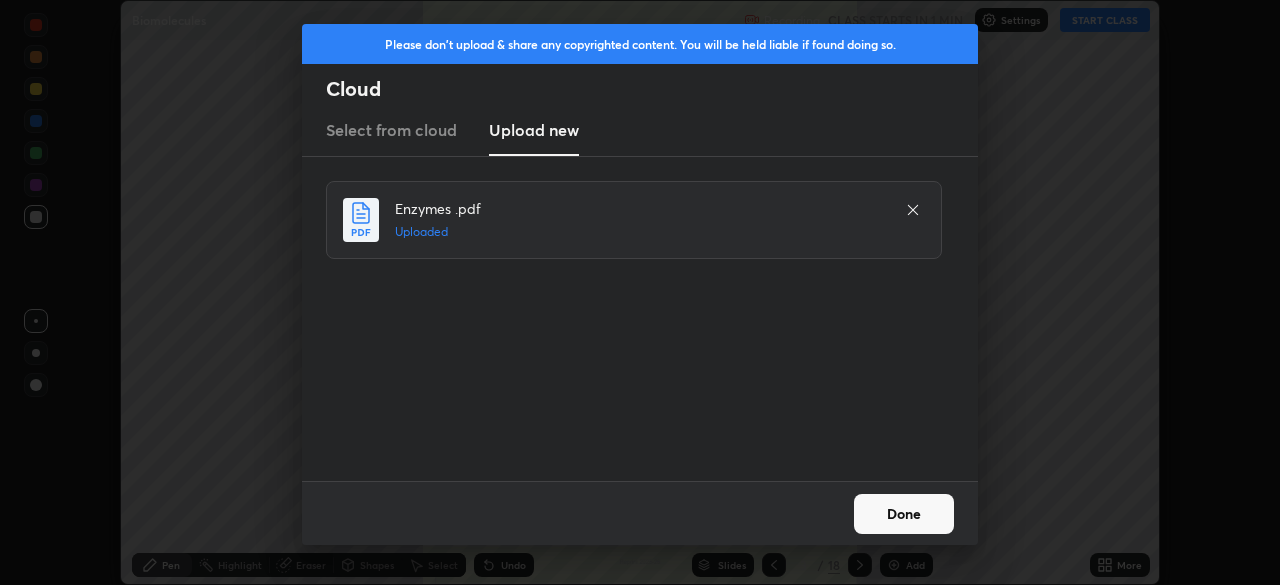 click on "Done" at bounding box center (904, 514) 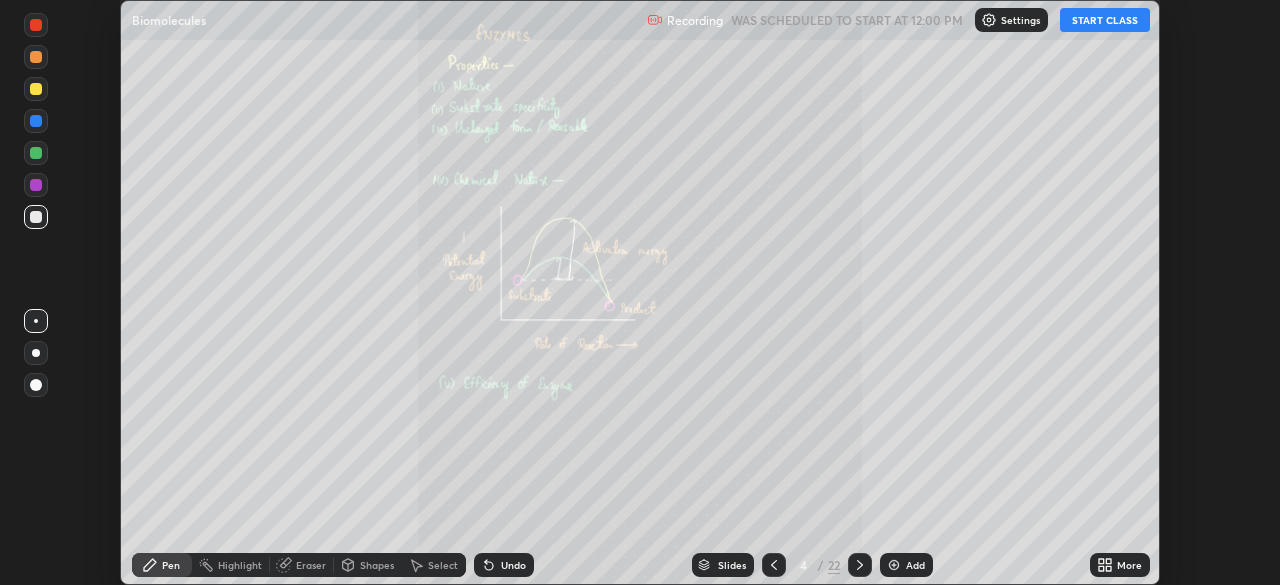click on "More" at bounding box center (1129, 565) 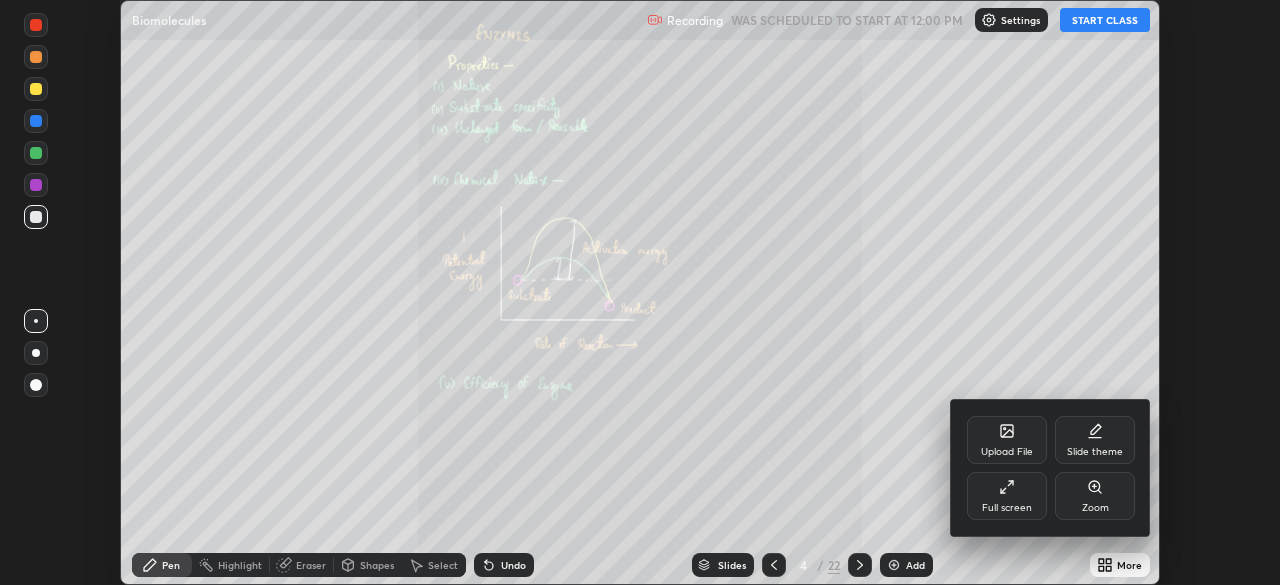 click on "Full screen" at bounding box center [1007, 508] 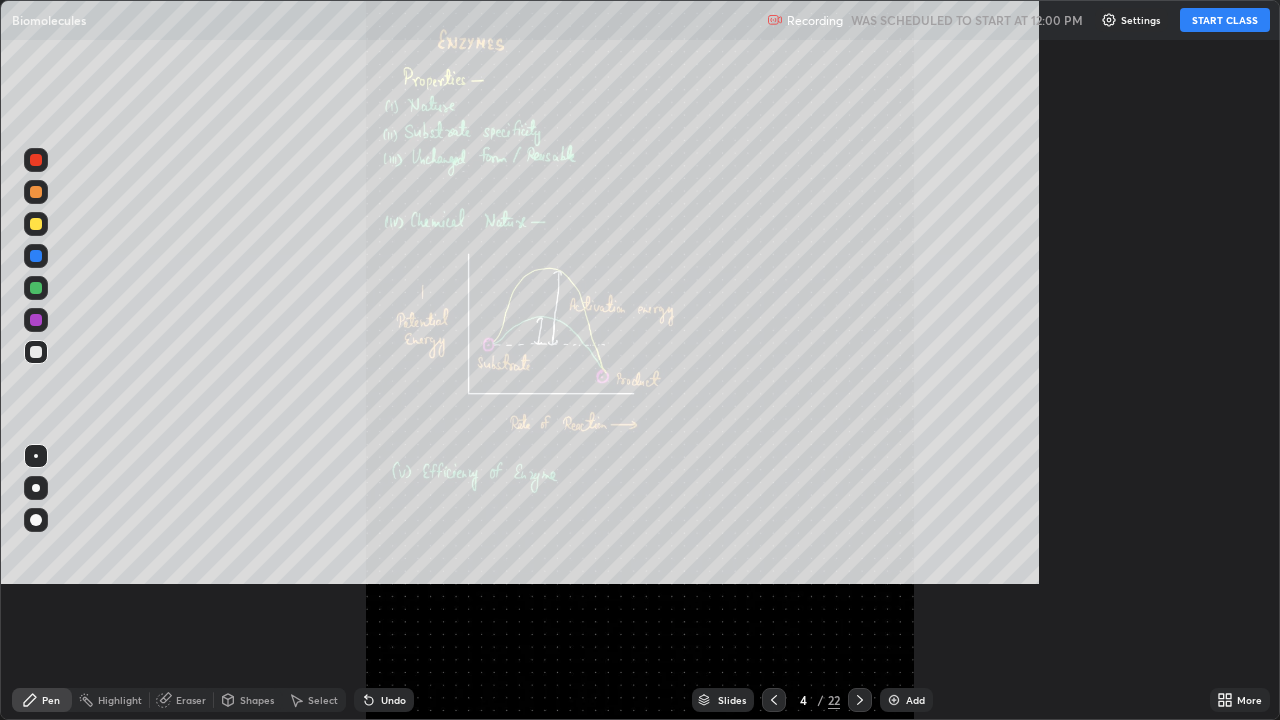 scroll, scrollTop: 99280, scrollLeft: 98720, axis: both 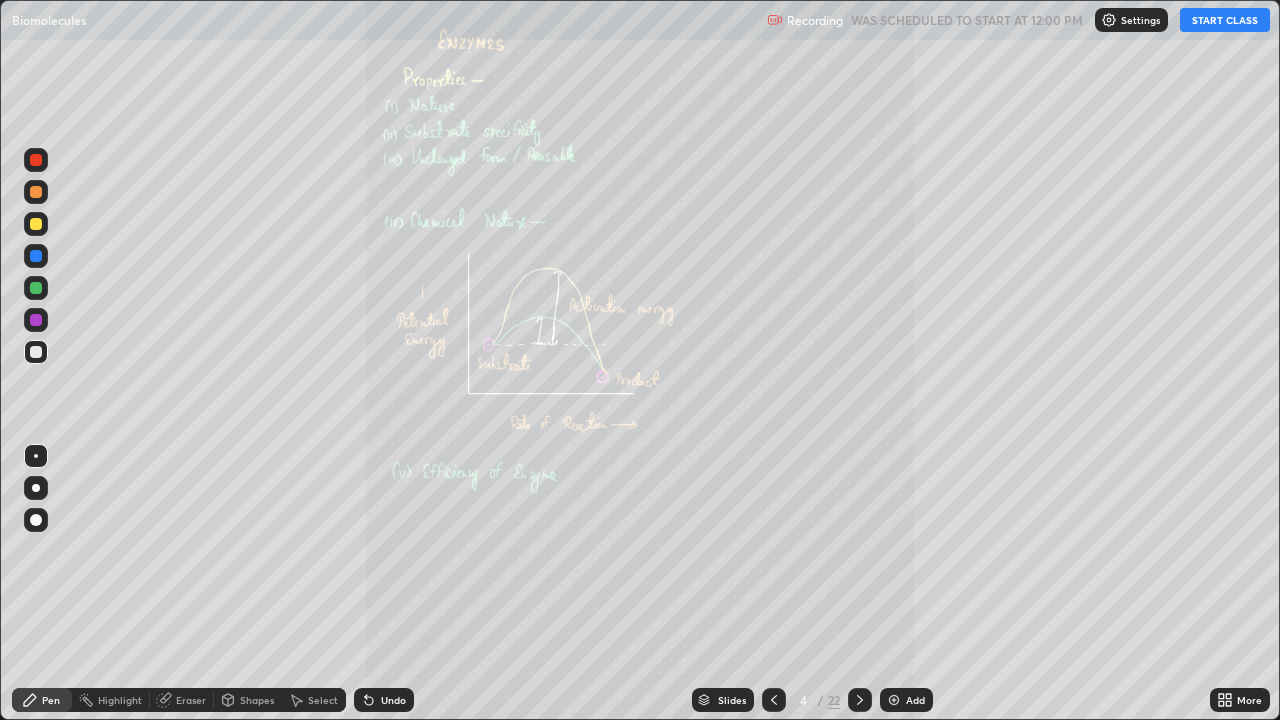 click 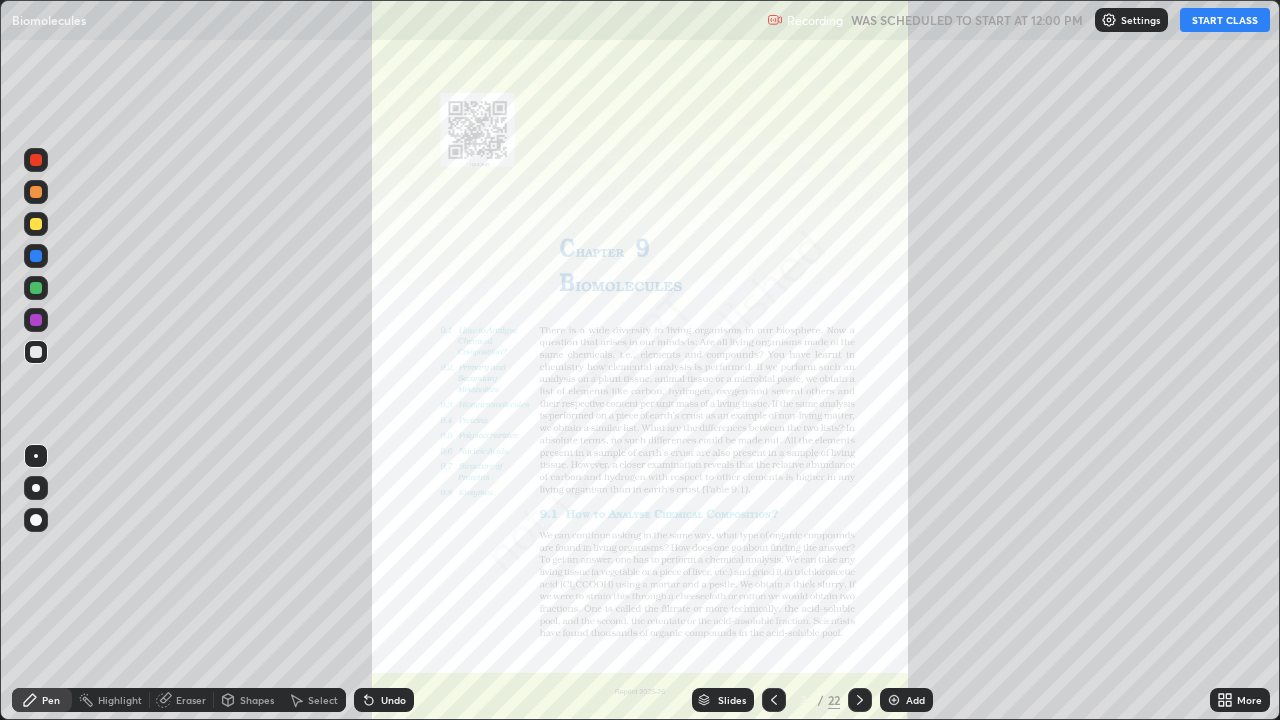 click 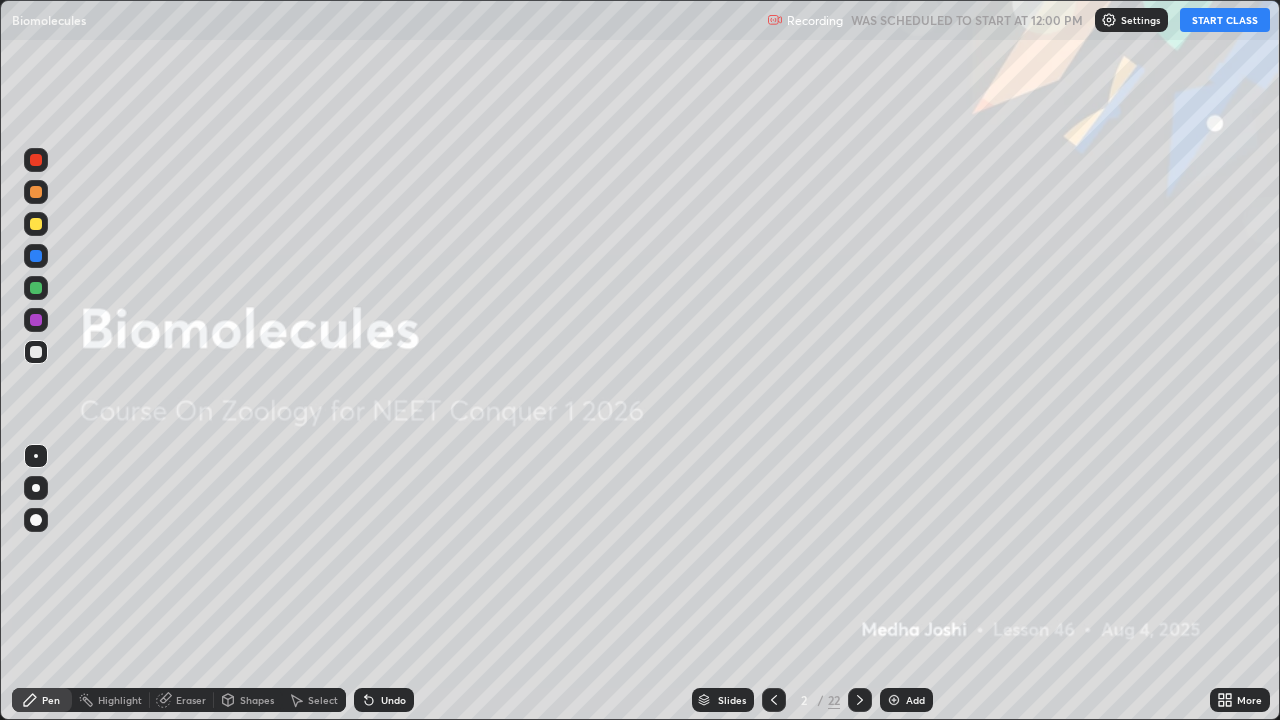 click on "START CLASS" at bounding box center (1225, 20) 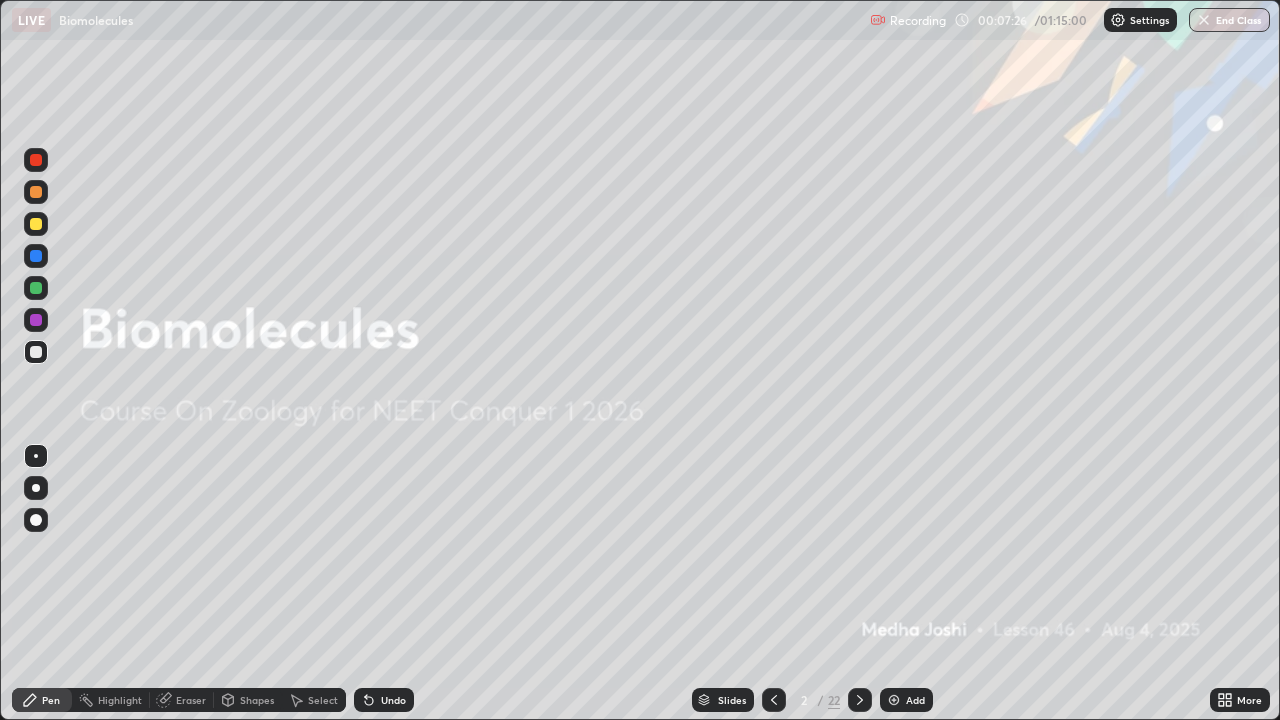 click on "Slides" at bounding box center (732, 700) 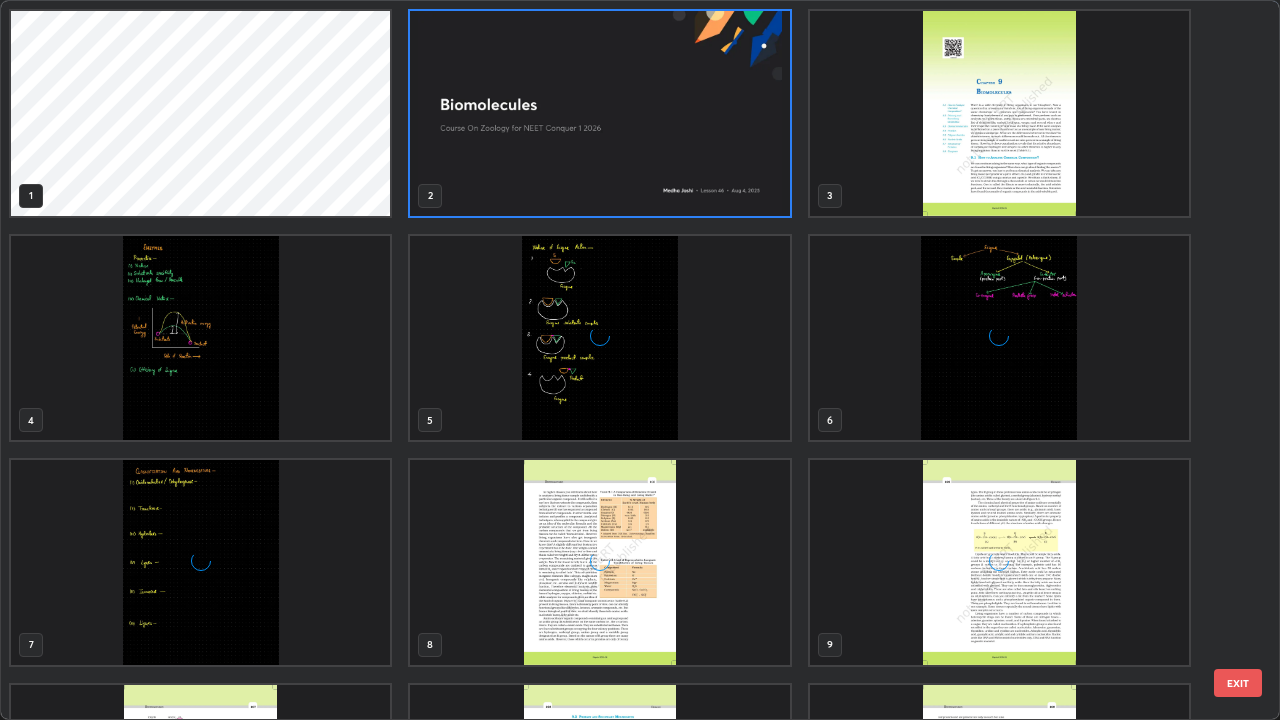 scroll, scrollTop: 7, scrollLeft: 11, axis: both 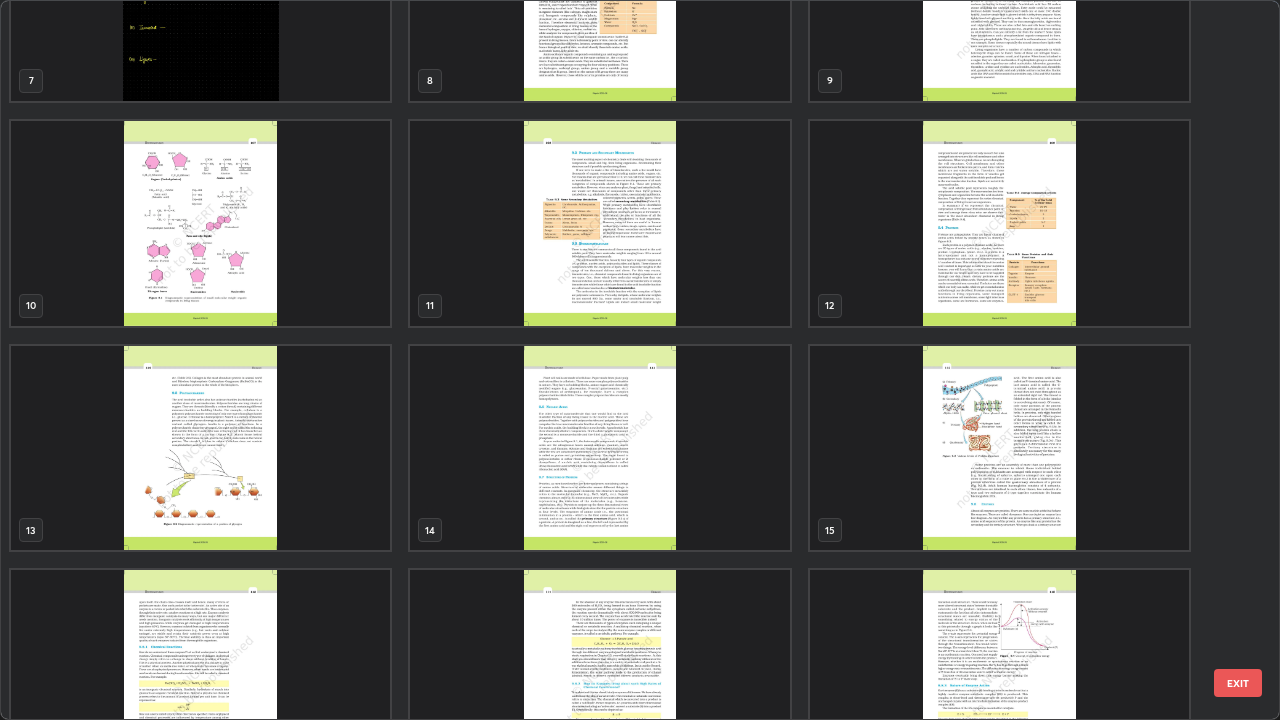 click at bounding box center (599, 672) 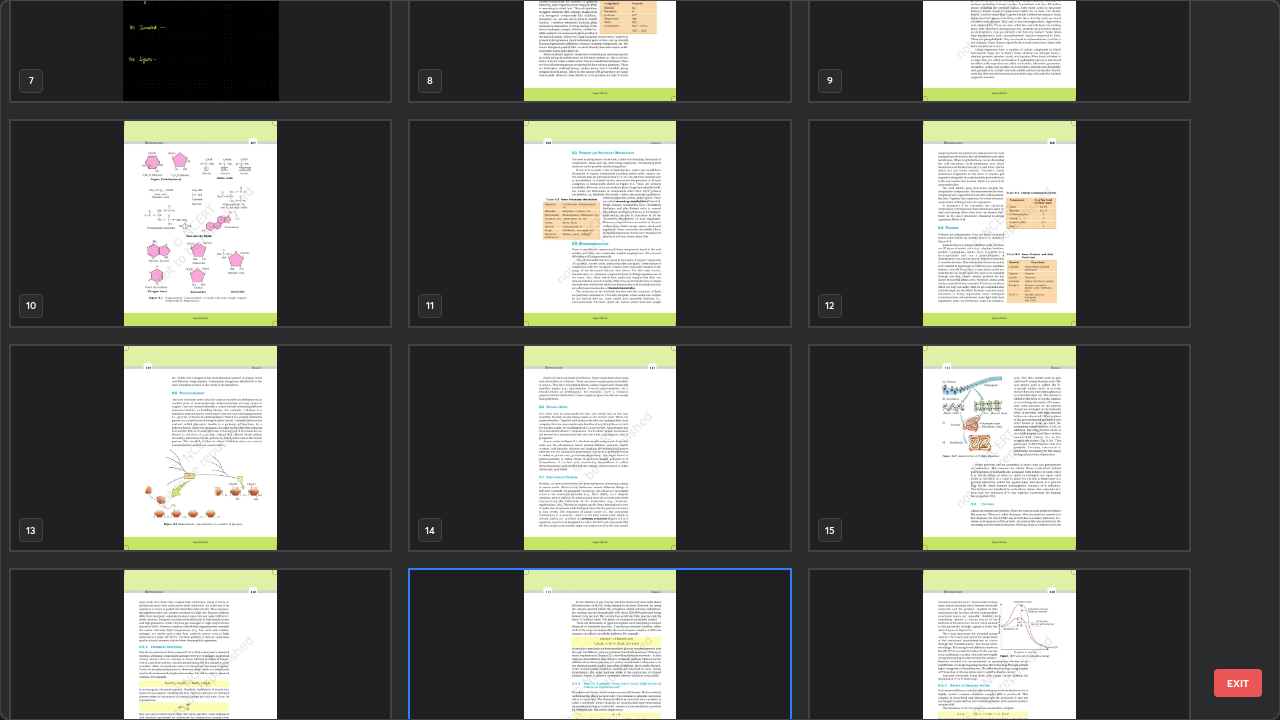 scroll, scrollTop: 629, scrollLeft: 0, axis: vertical 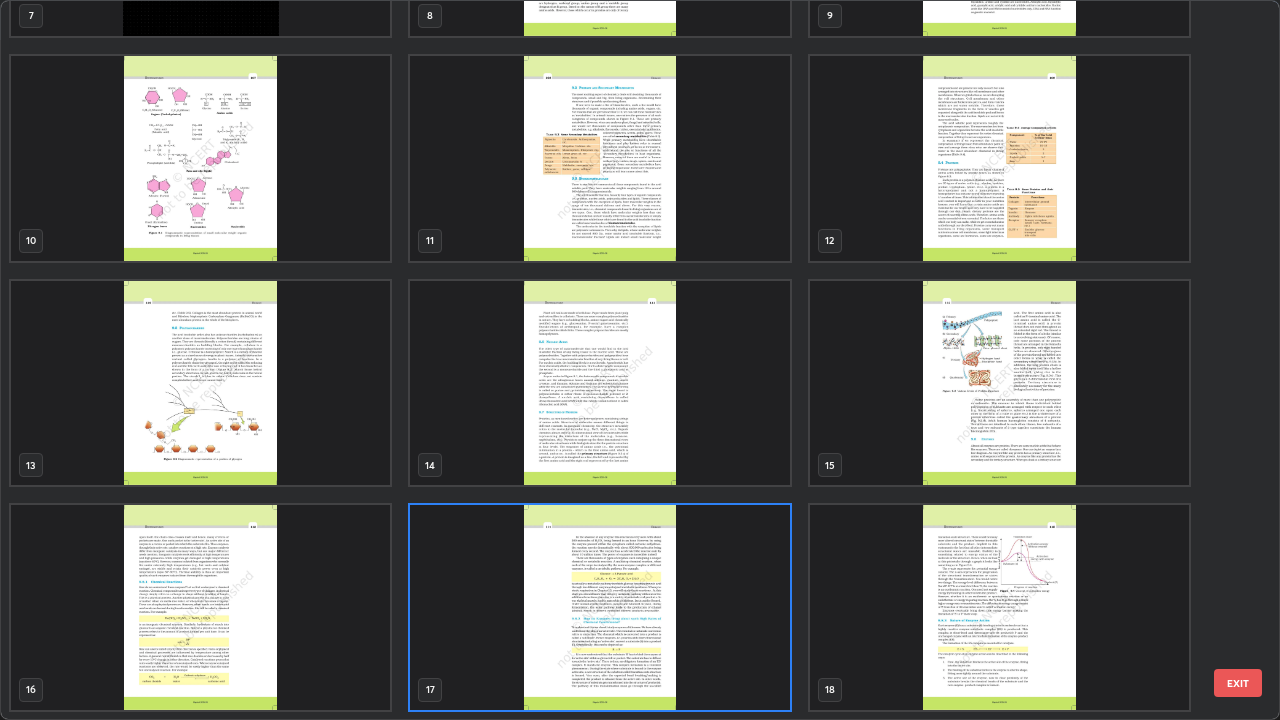 click on "4 5 6 7 8 9 10 11 12 13 14 15 16 17 18" at bounding box center (622, 360) 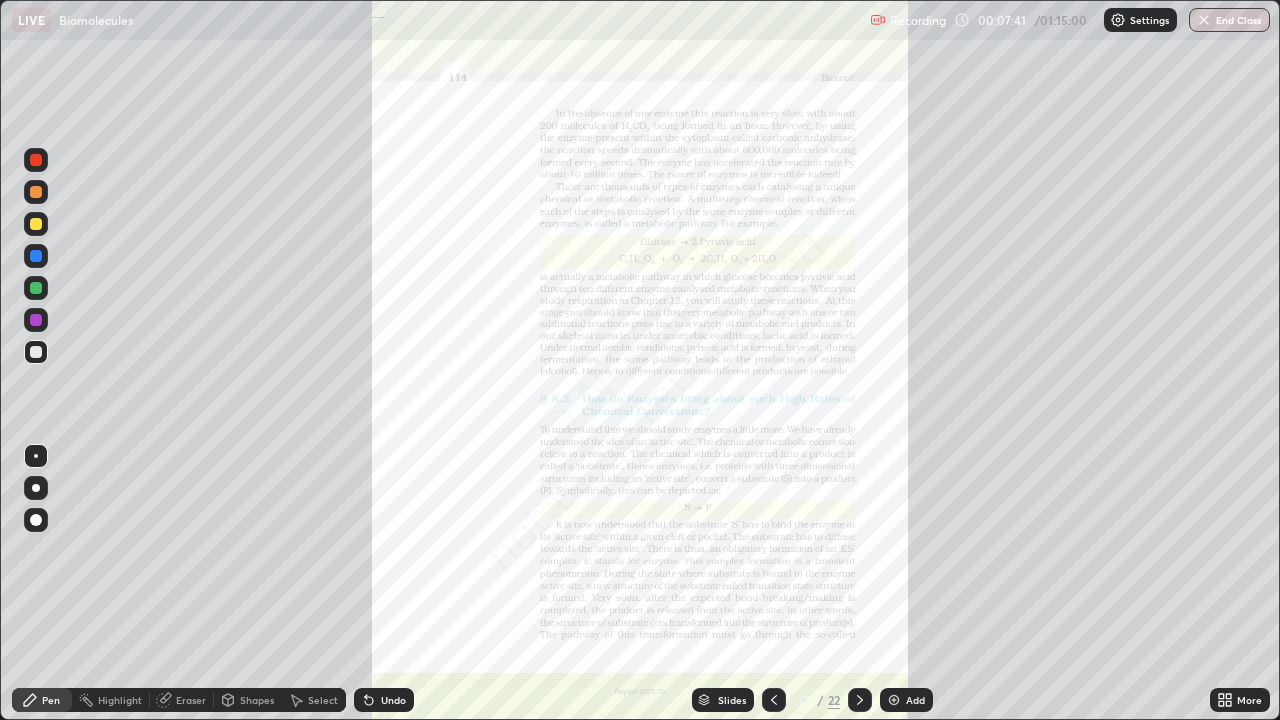 click at bounding box center (599, 607) 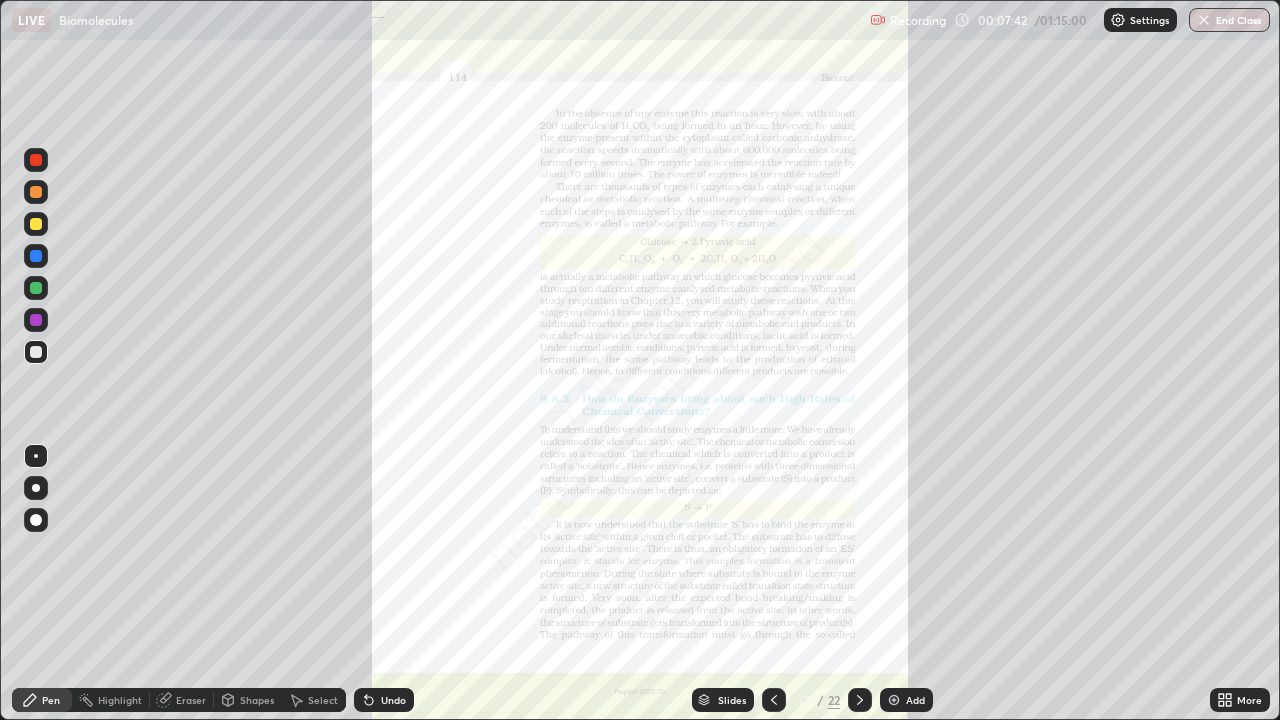click 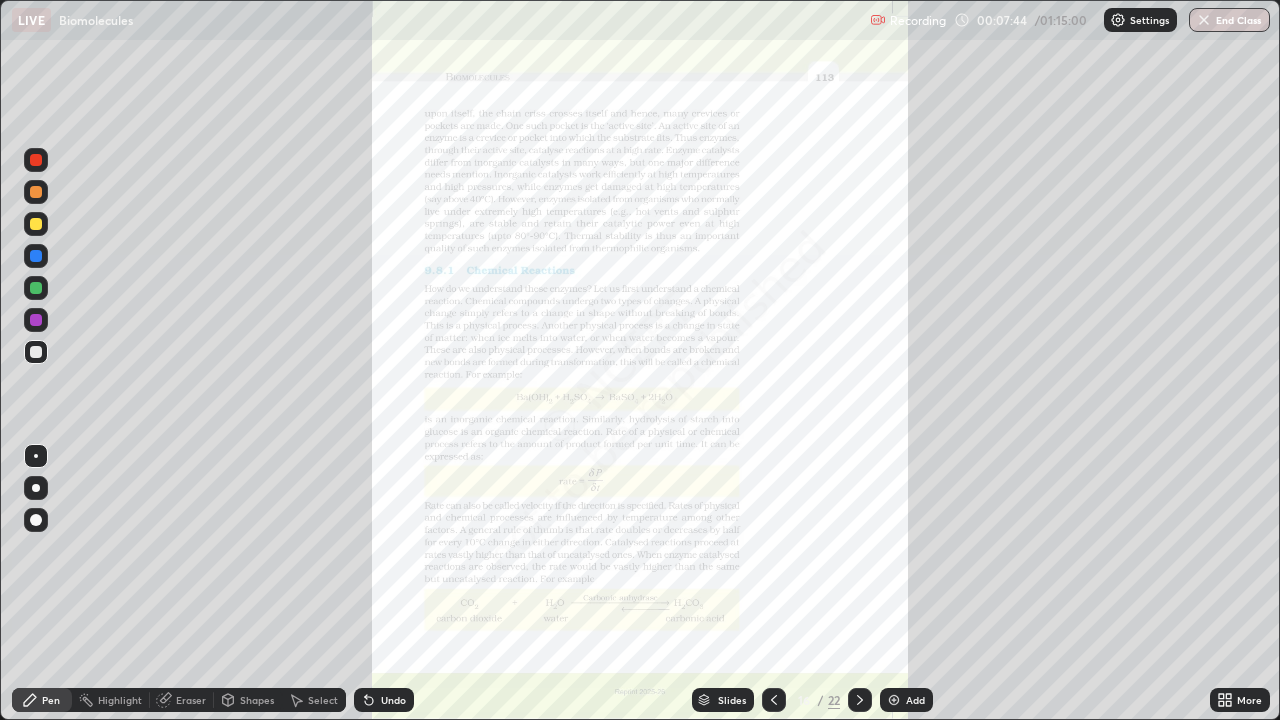 click 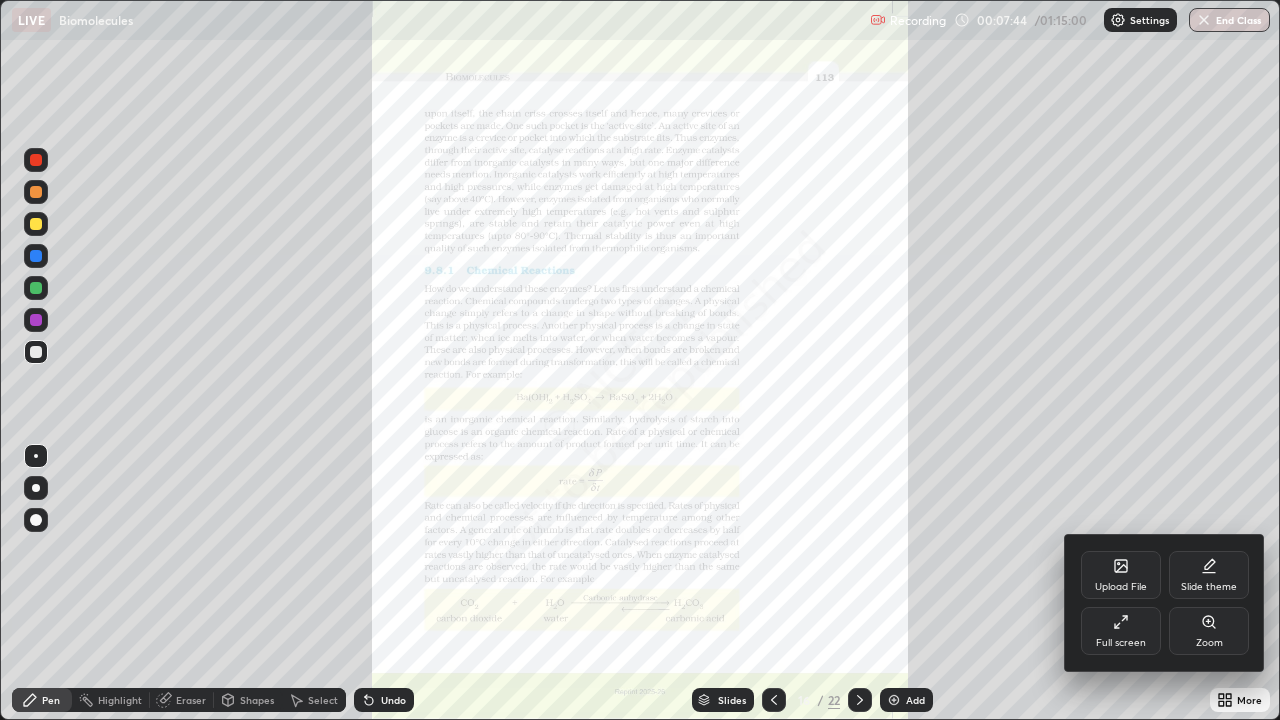 click on "Zoom" at bounding box center [1209, 643] 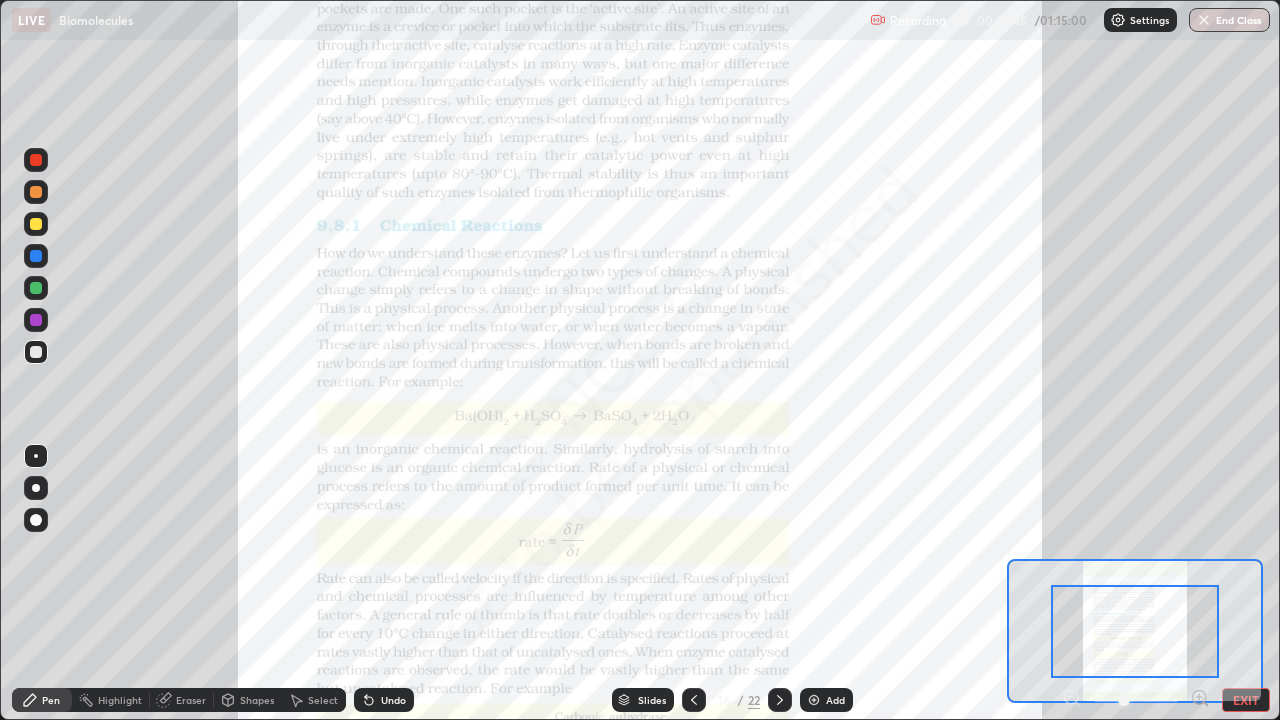 click 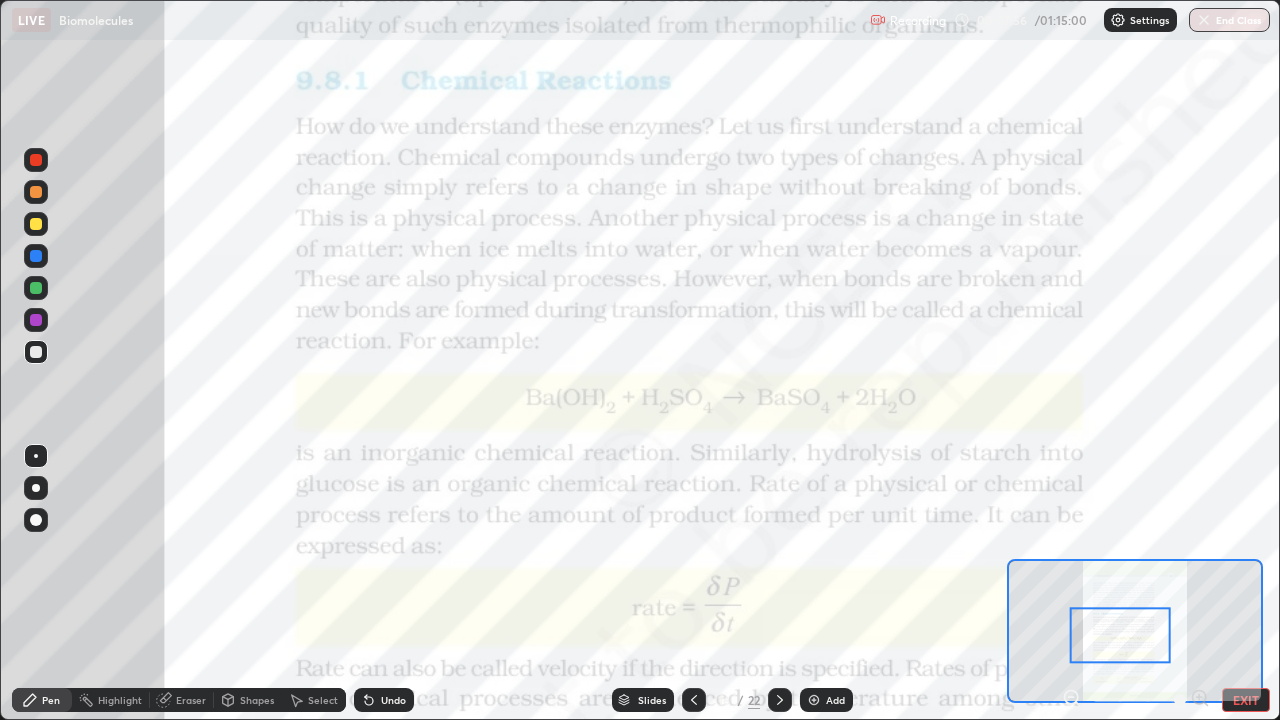click on "Add" at bounding box center [826, 700] 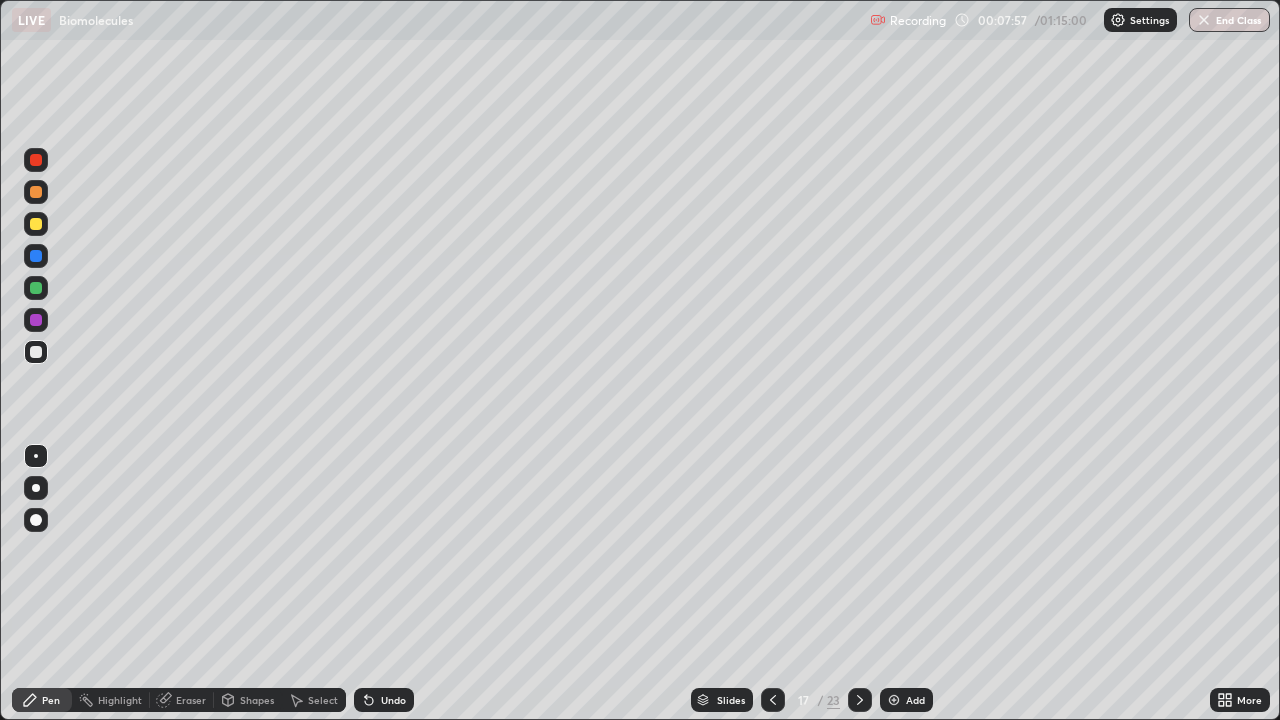 click at bounding box center (860, 700) 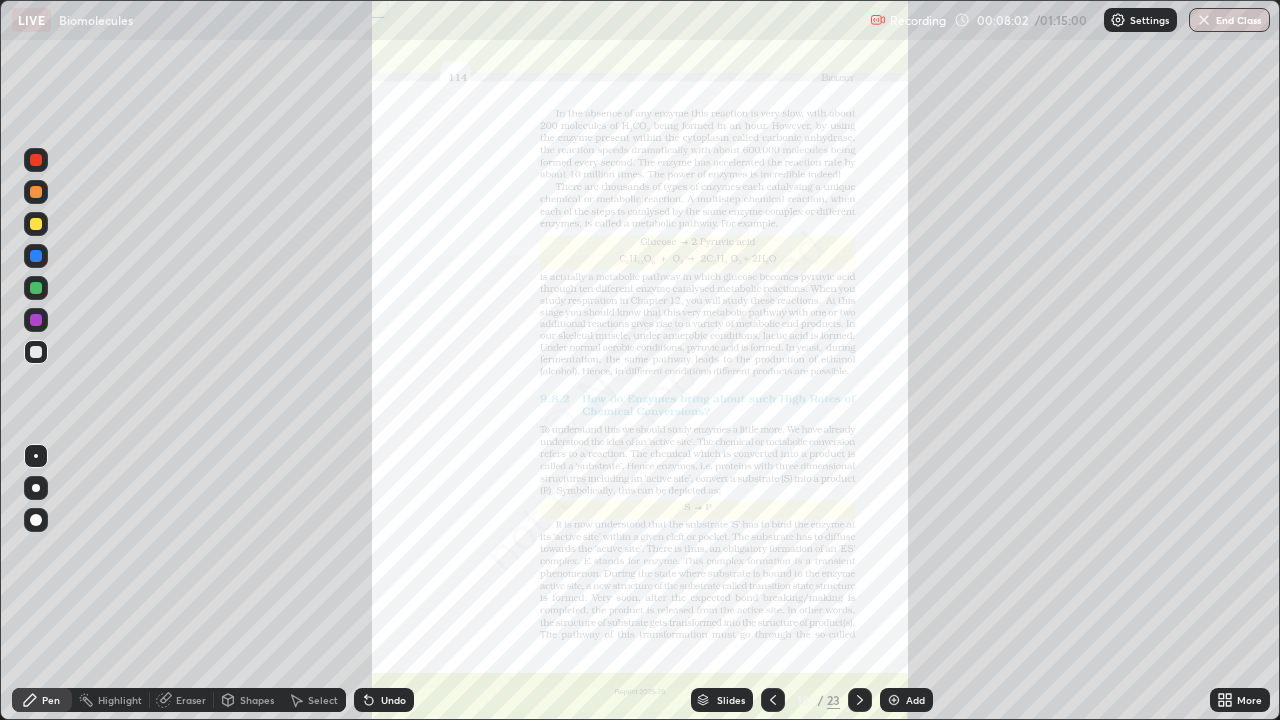 click 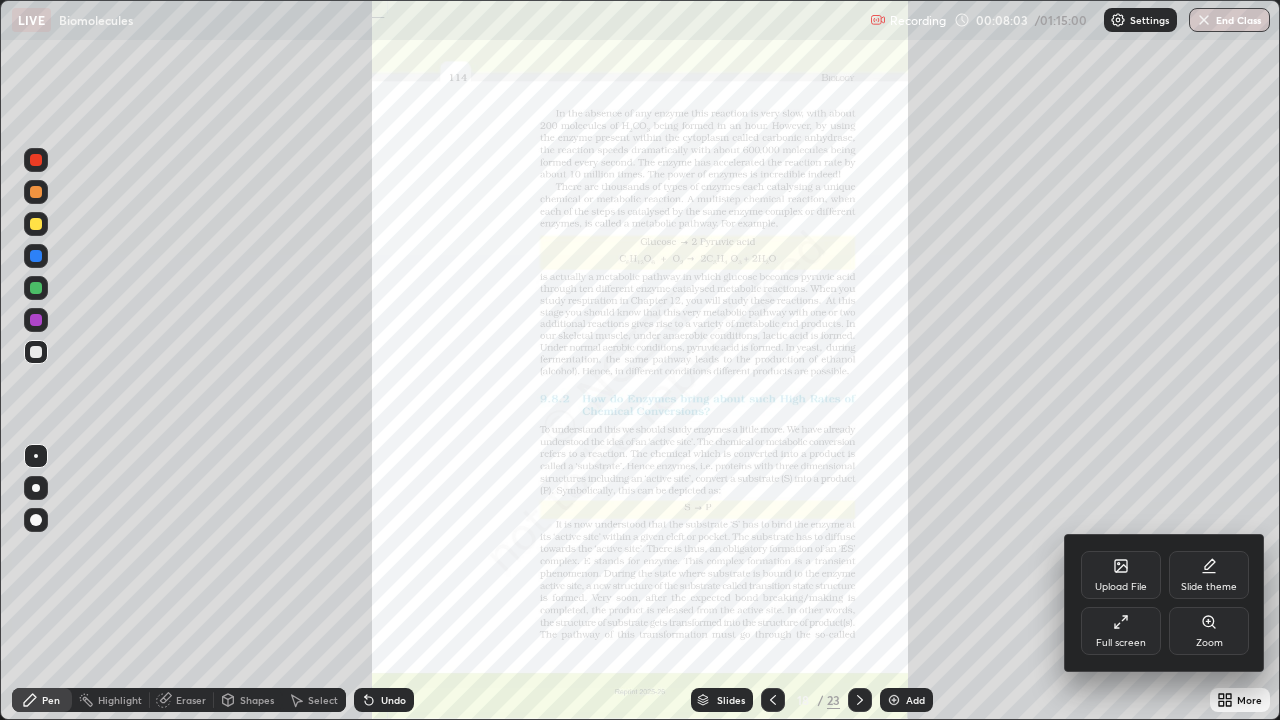 click 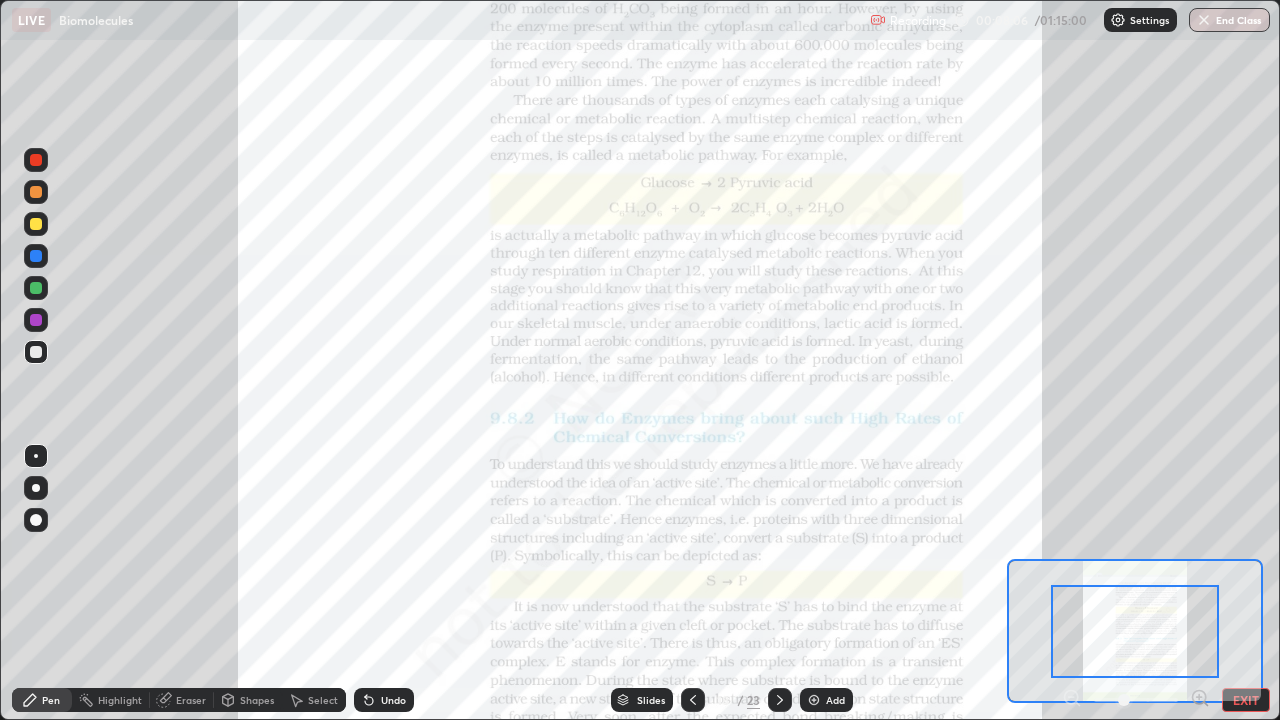click 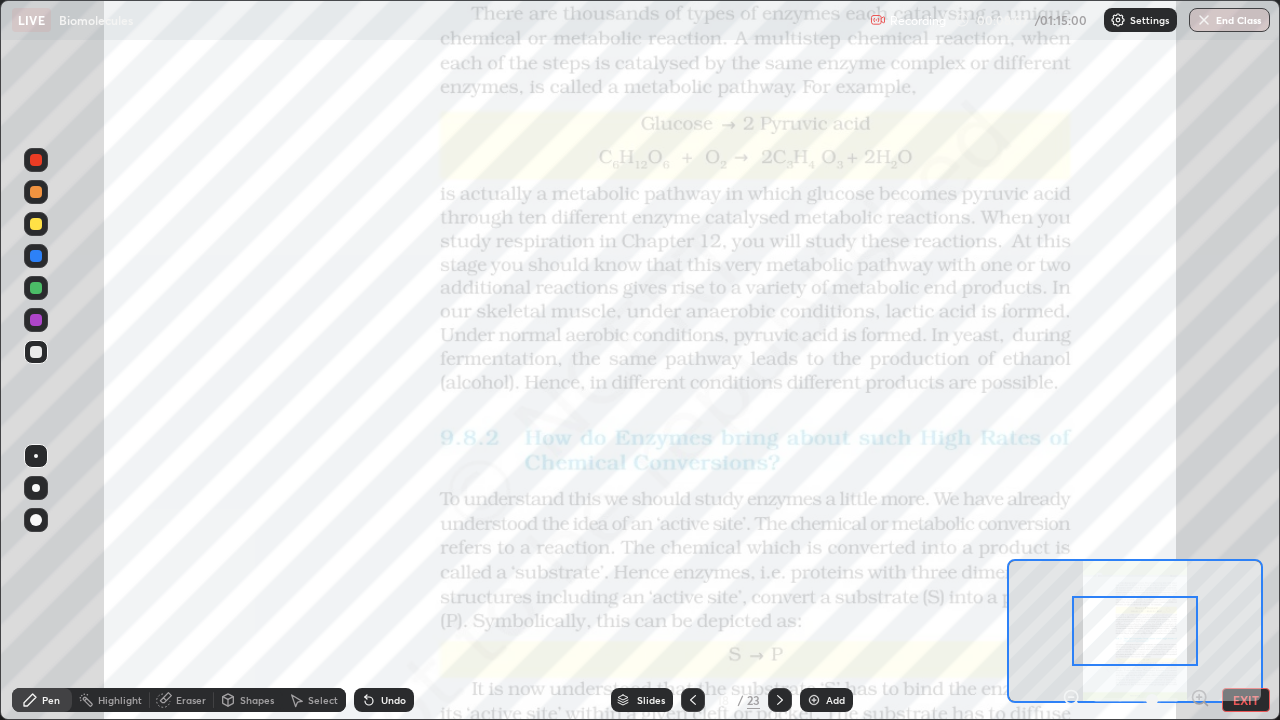 click 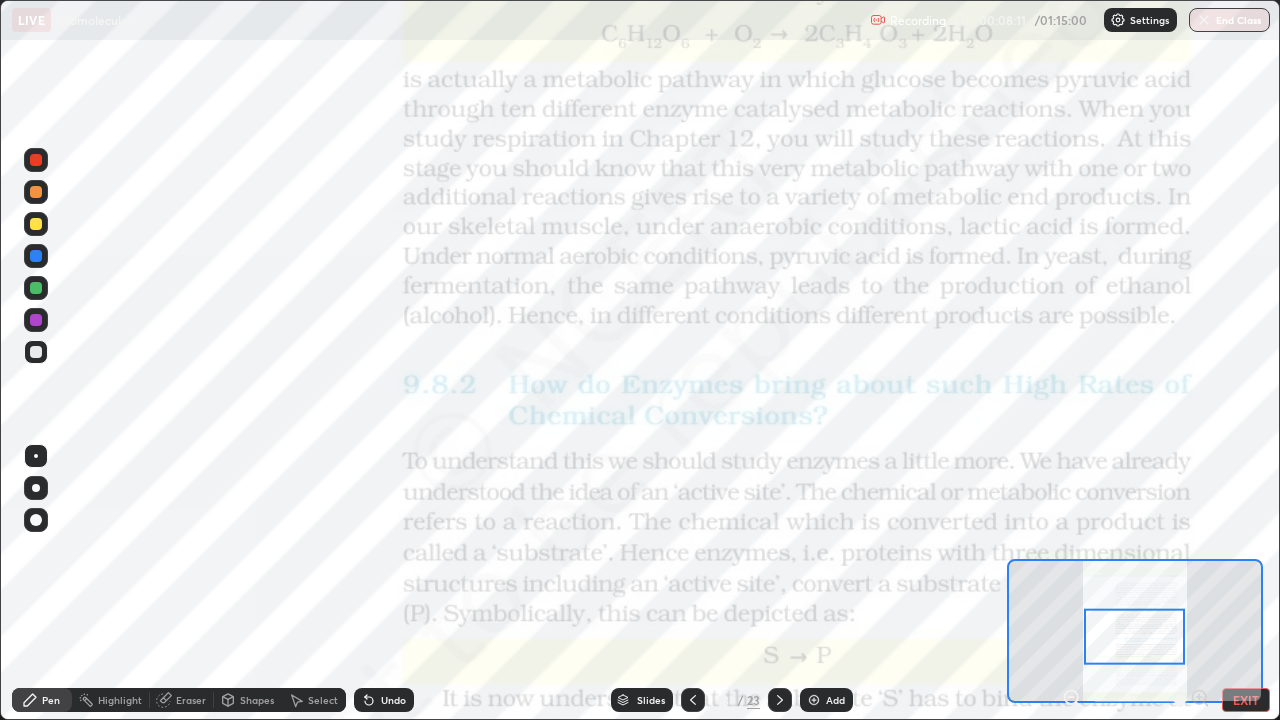 click 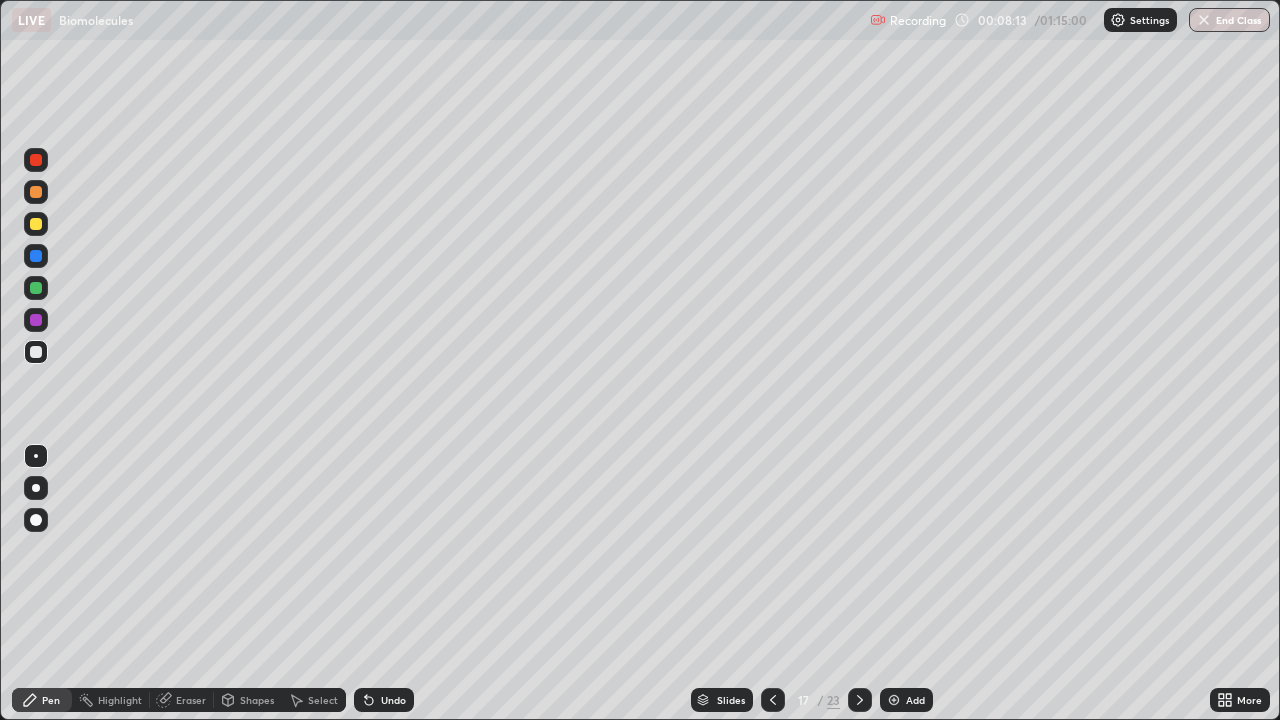 click at bounding box center [773, 700] 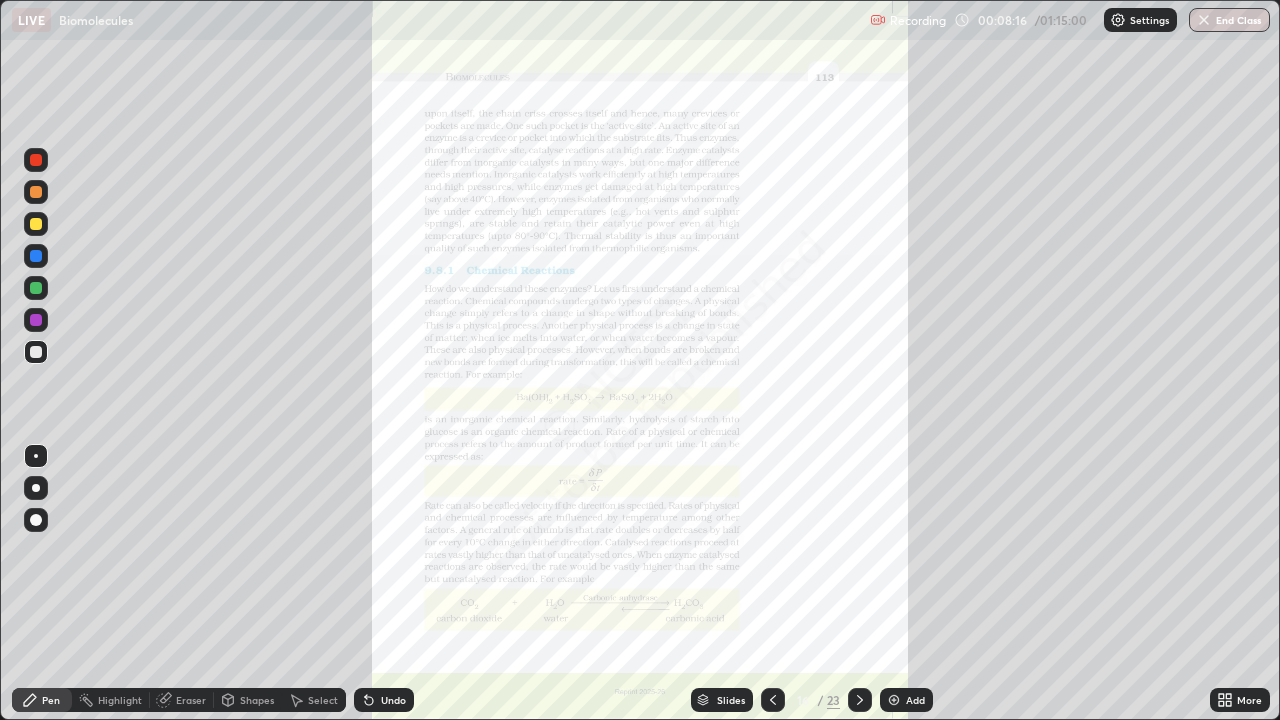 click 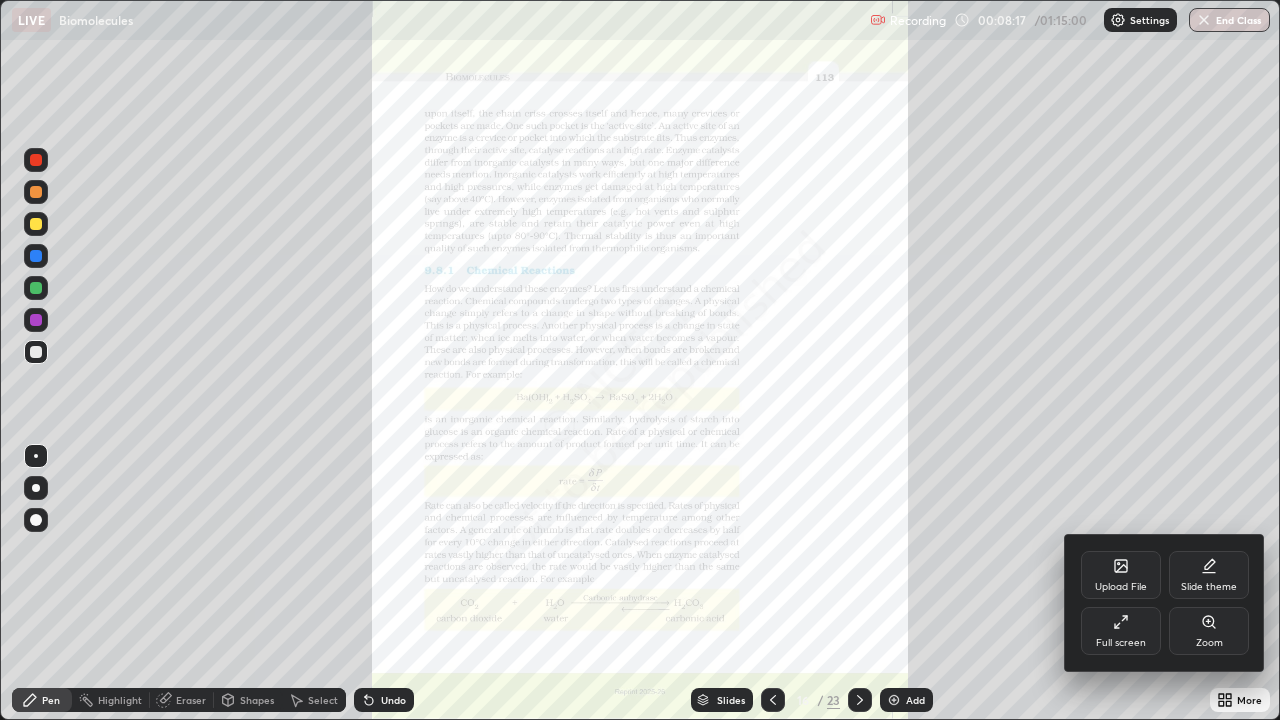 click on "Zoom" at bounding box center [1209, 643] 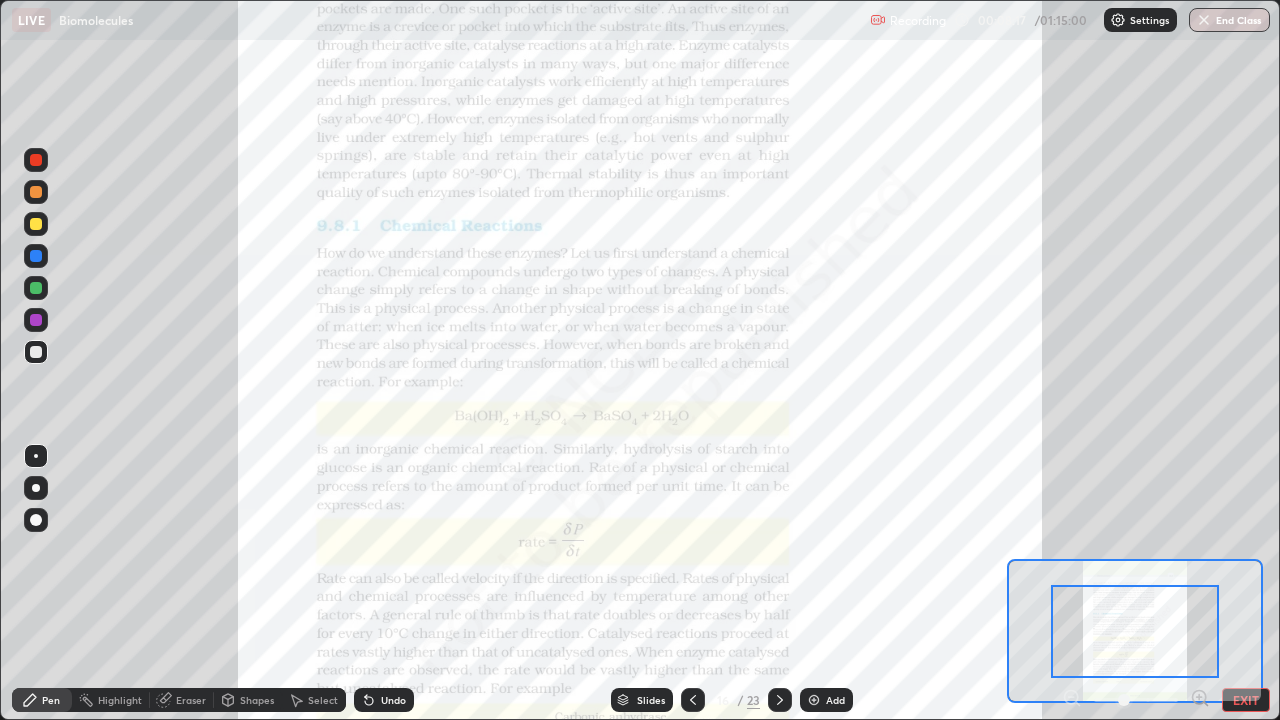 click 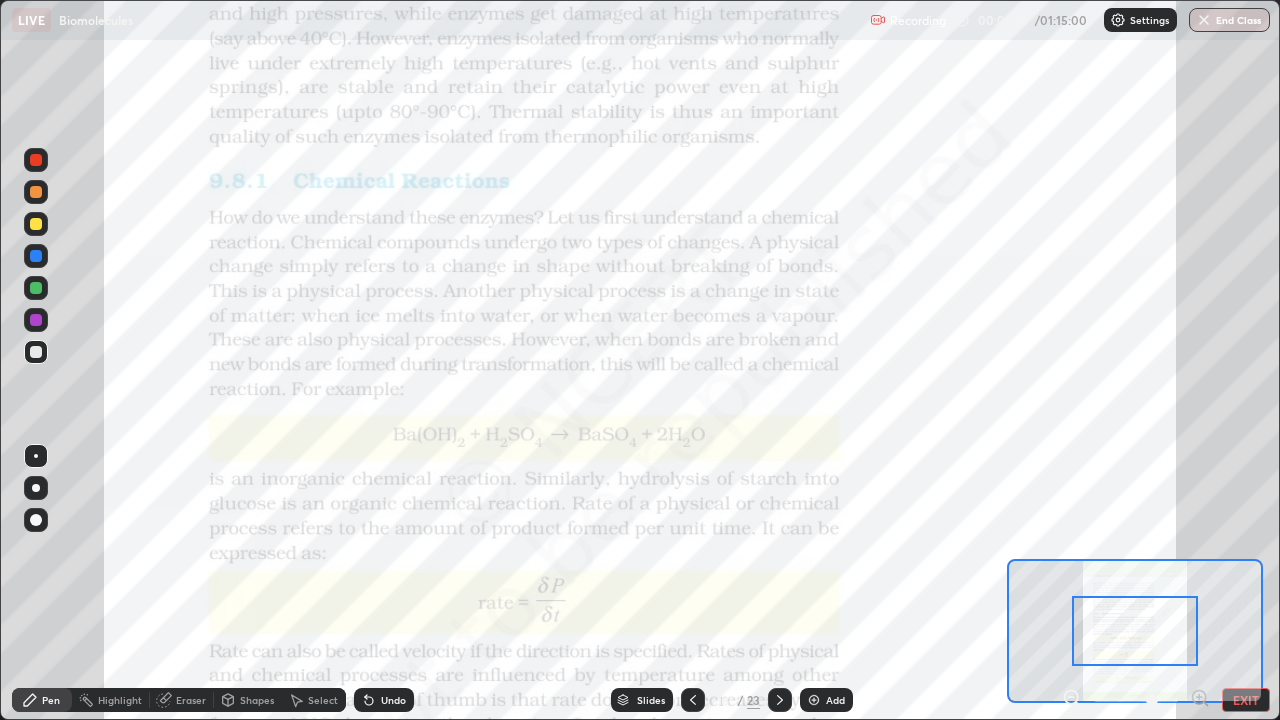 click 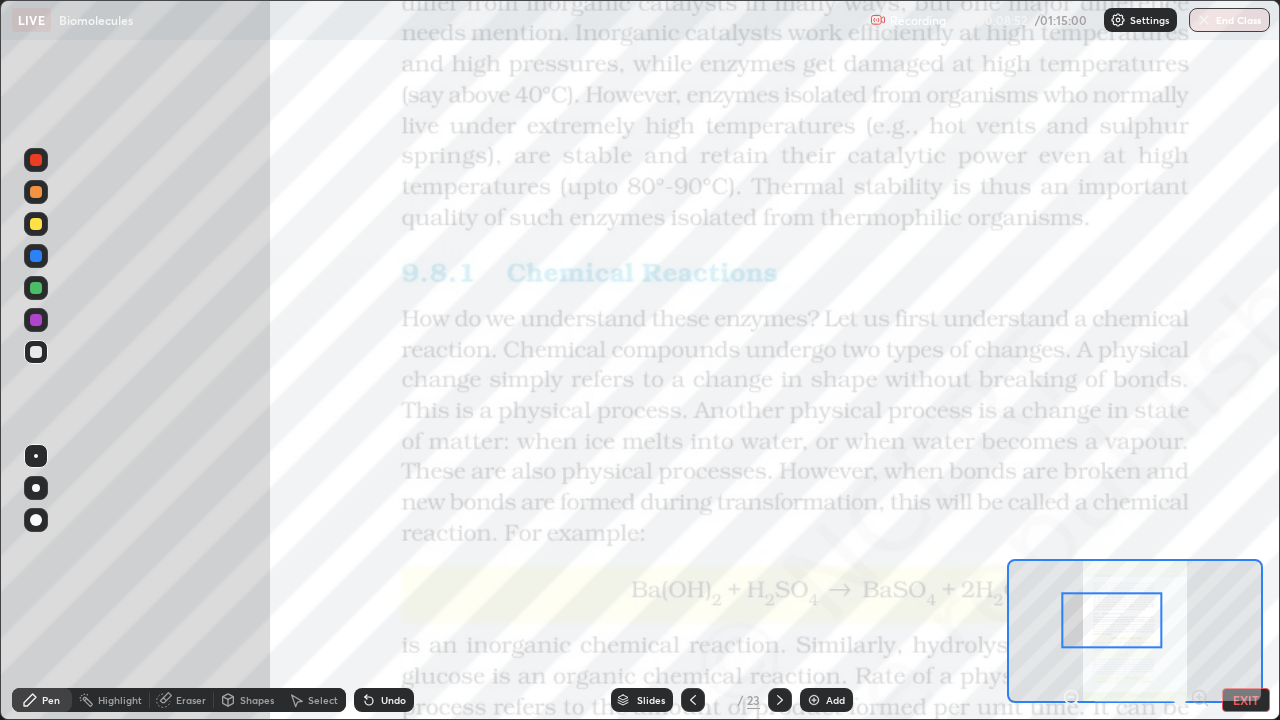 click at bounding box center [36, 160] 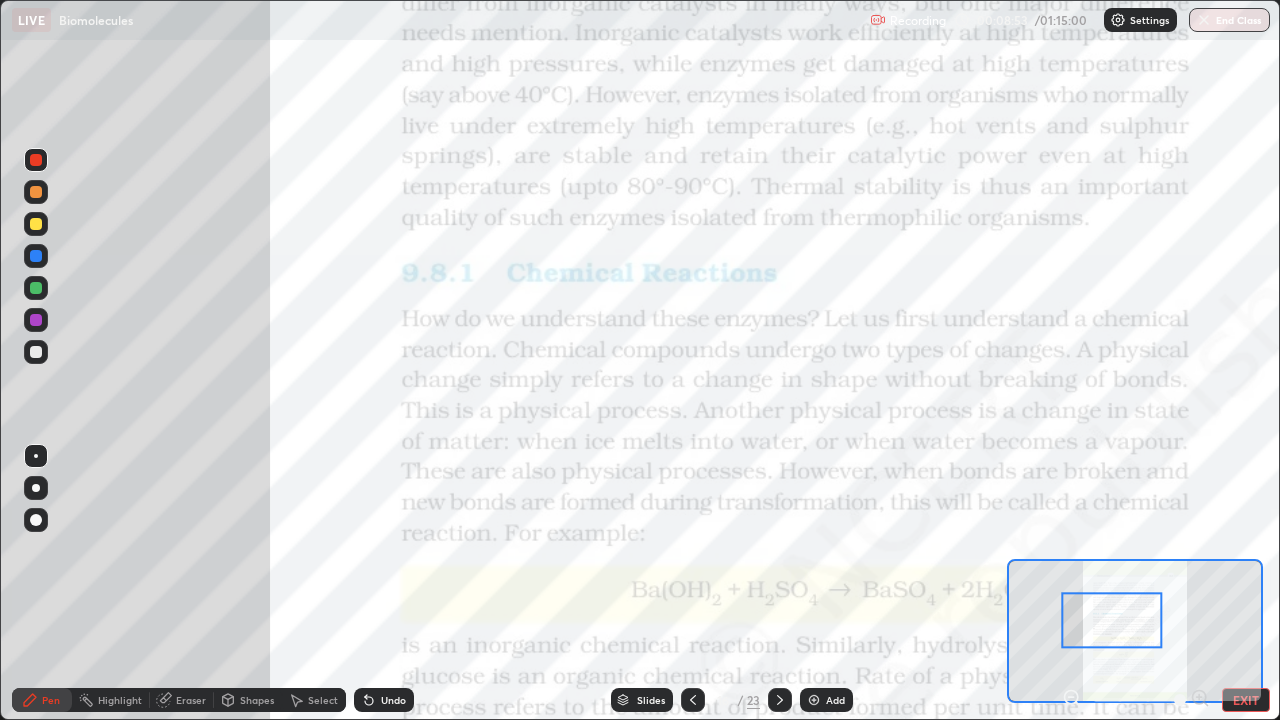 click at bounding box center (36, 160) 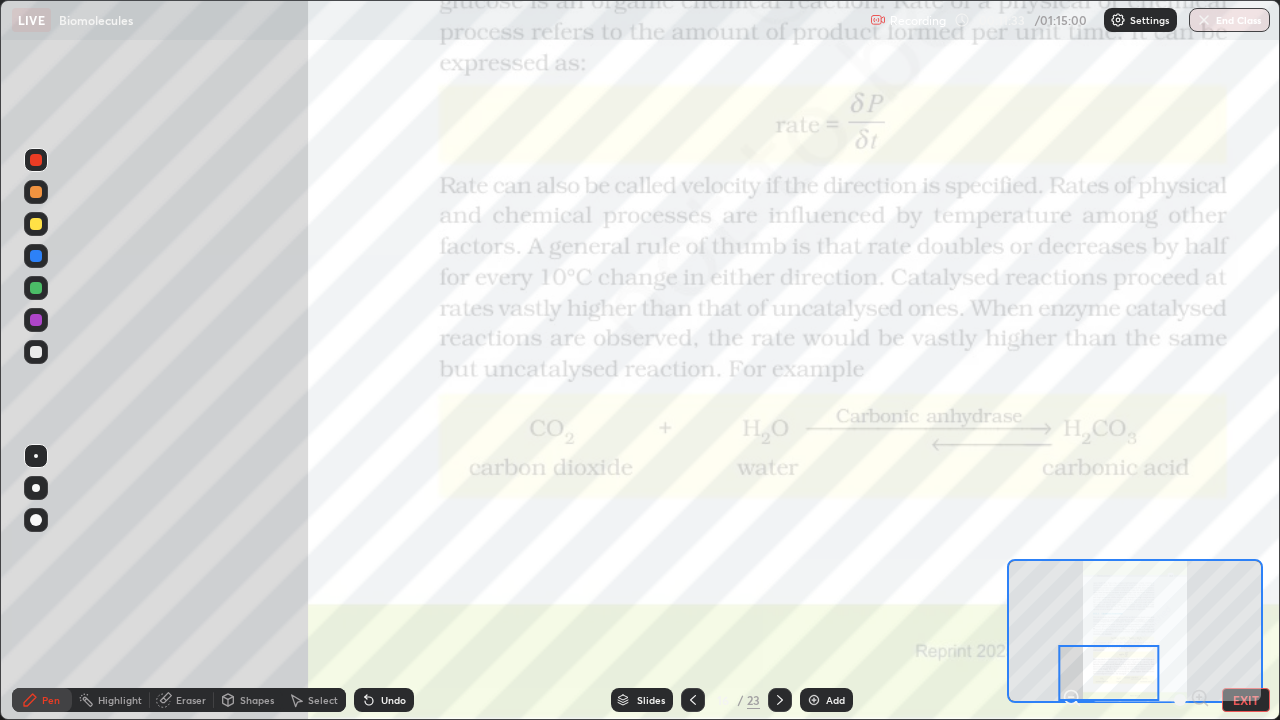 click 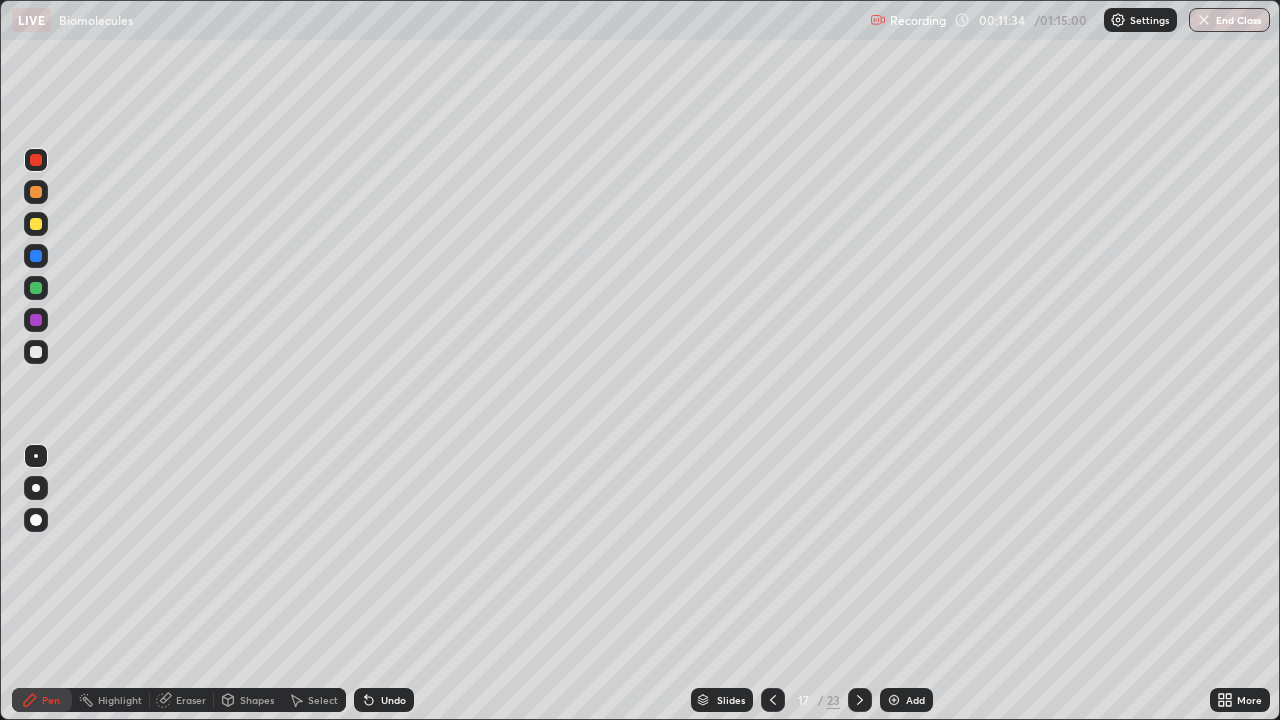click 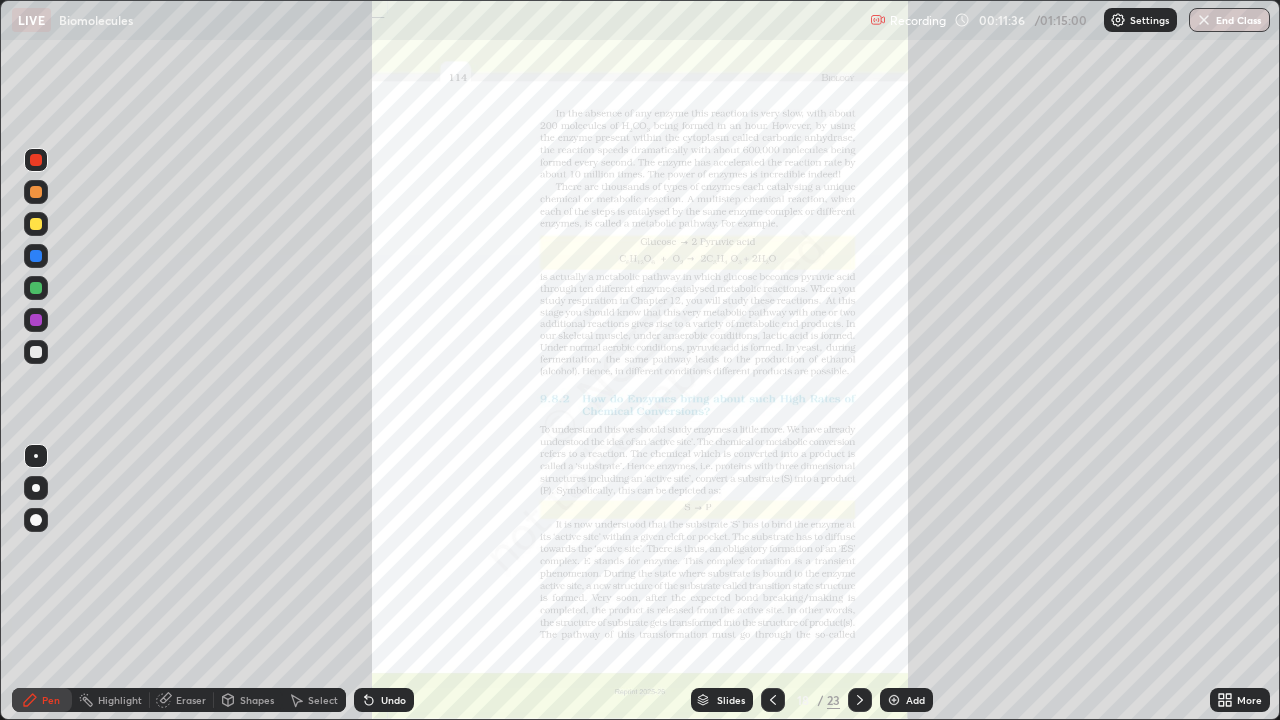 click 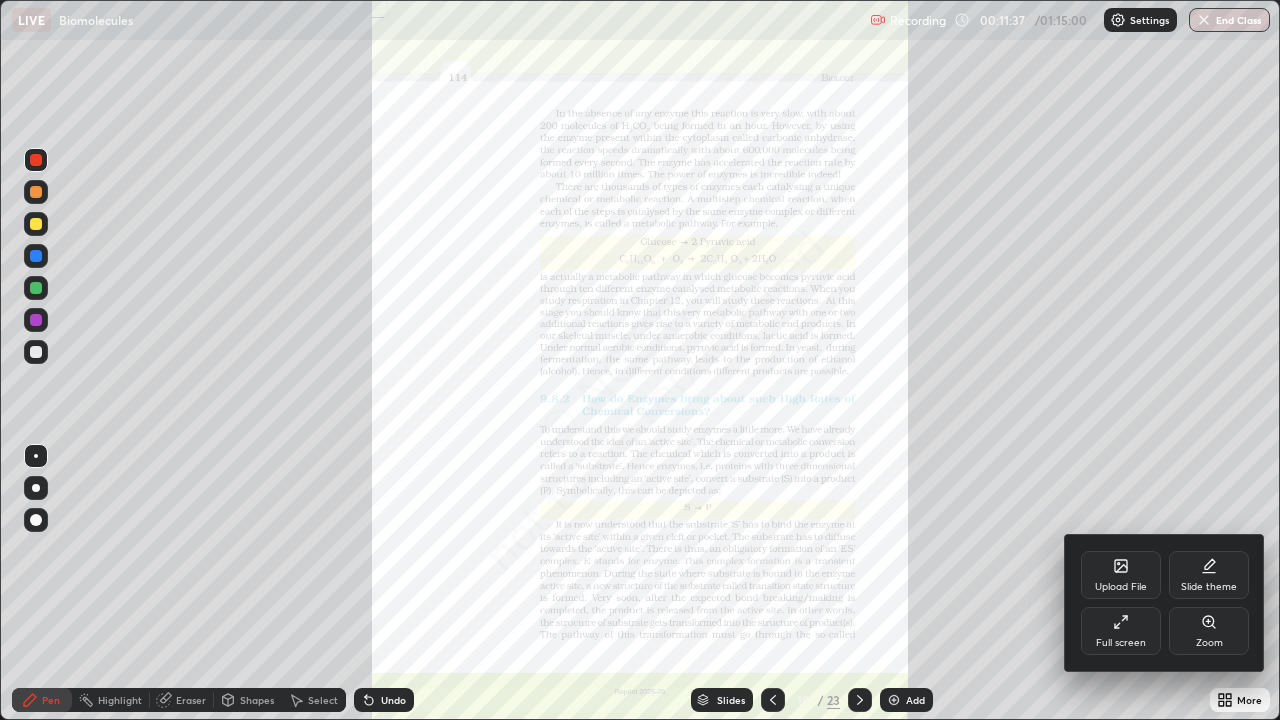 click on "Zoom" at bounding box center (1209, 643) 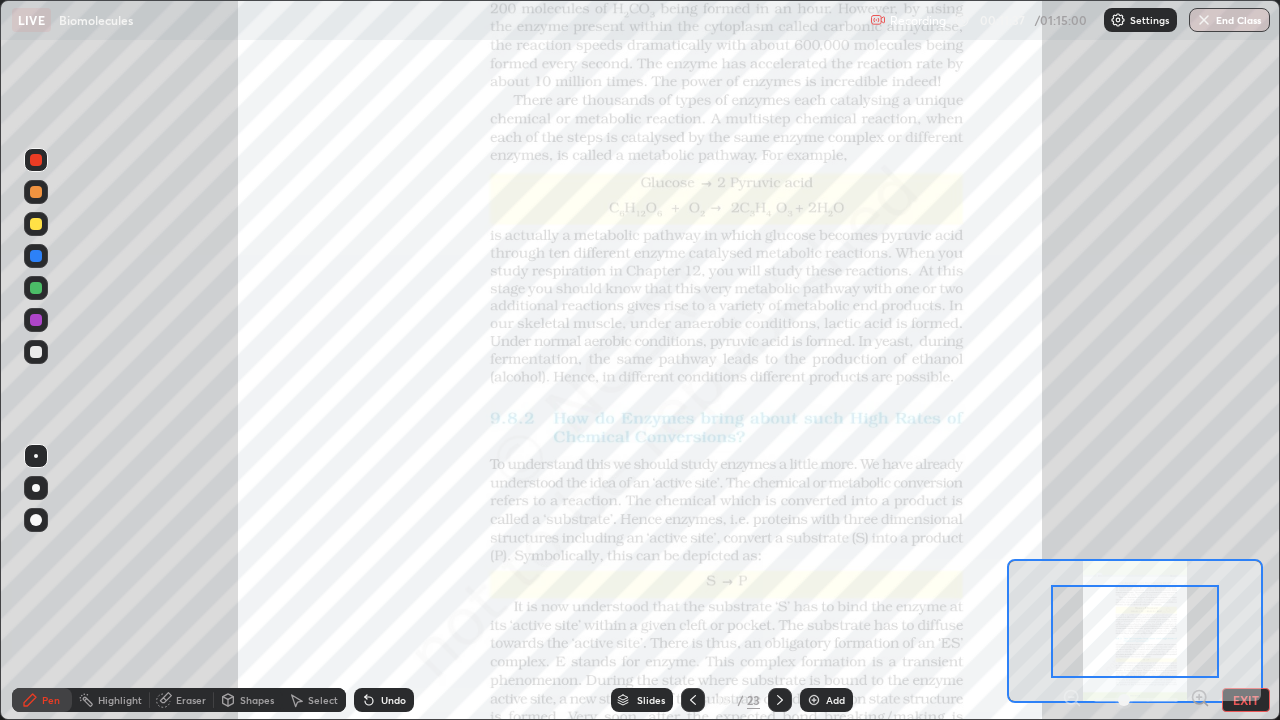 click 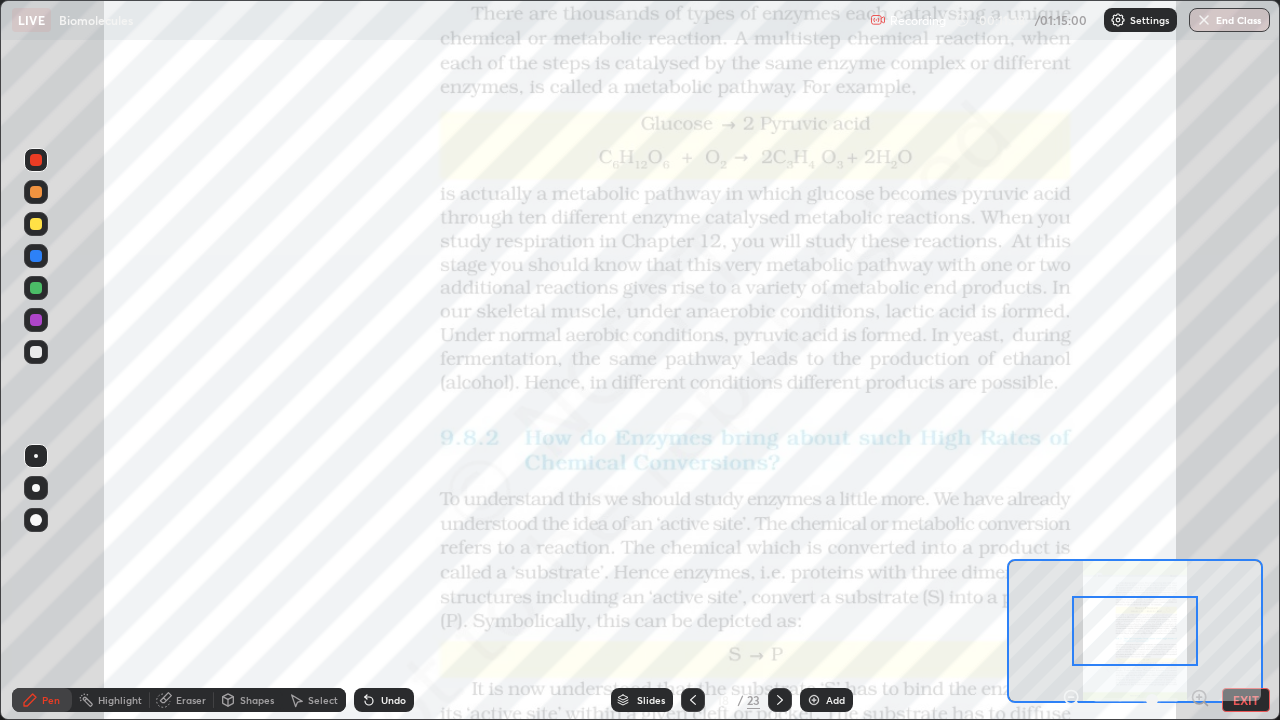 click 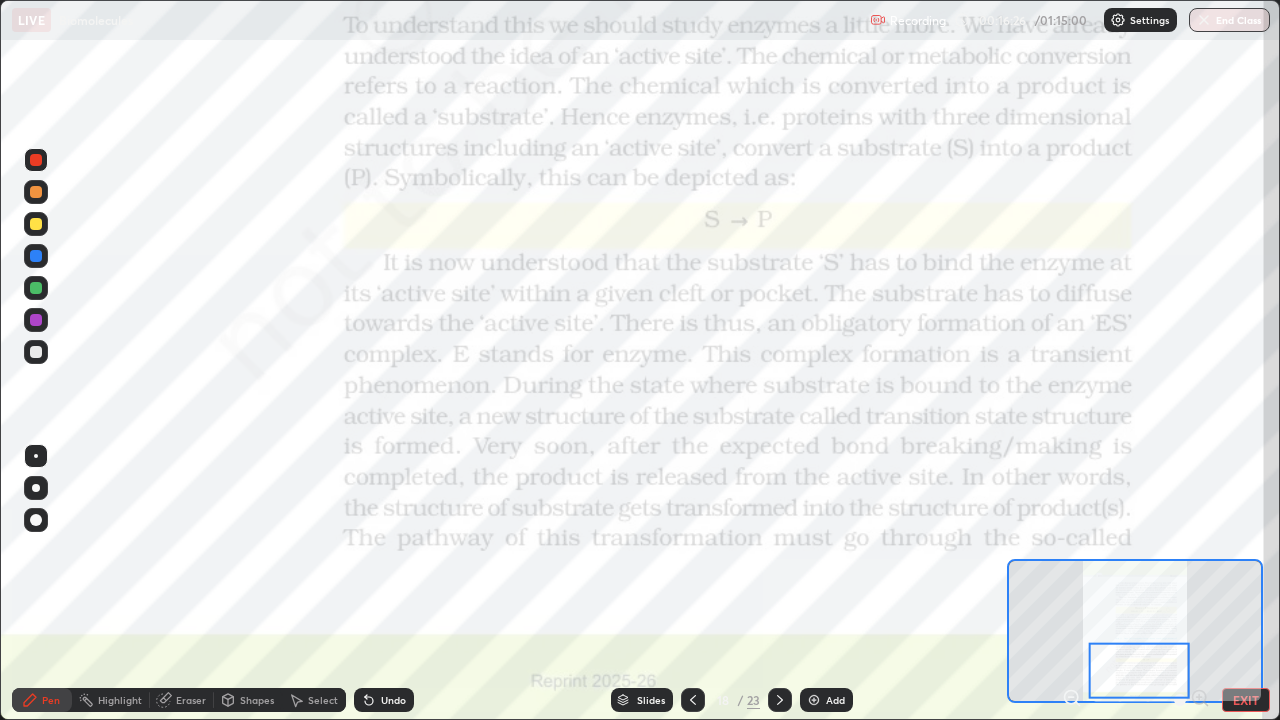 click 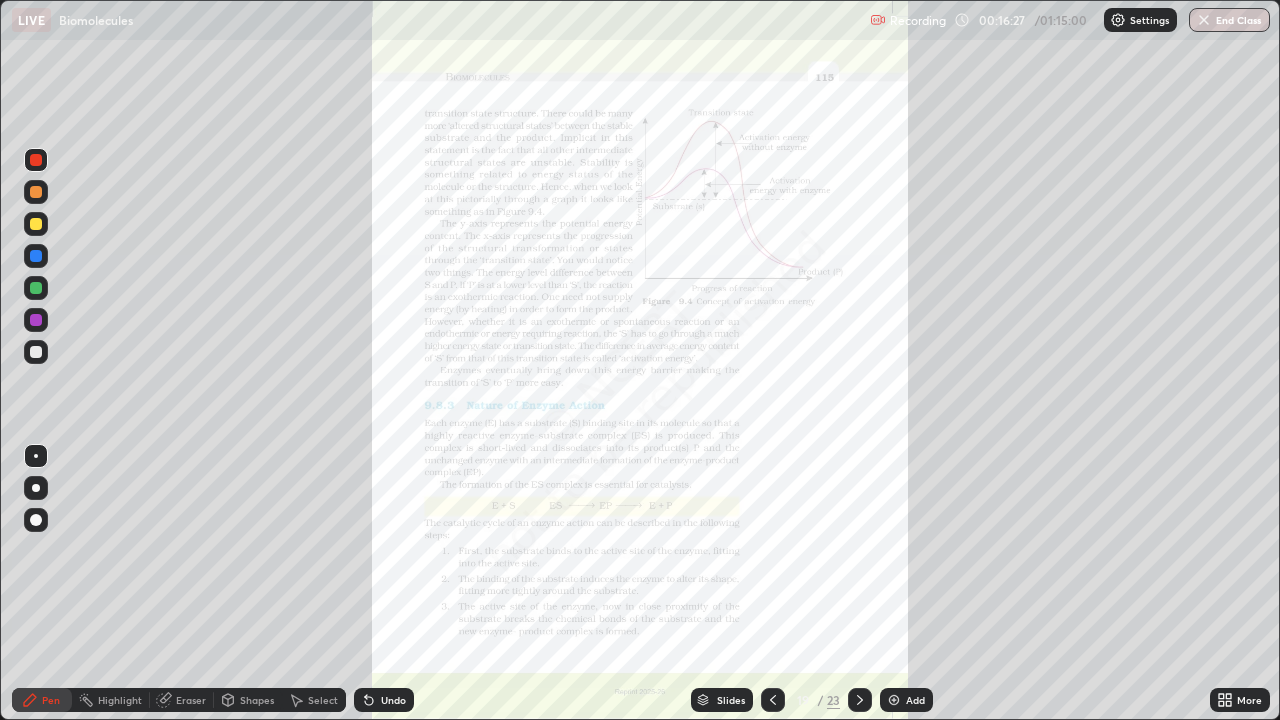 click 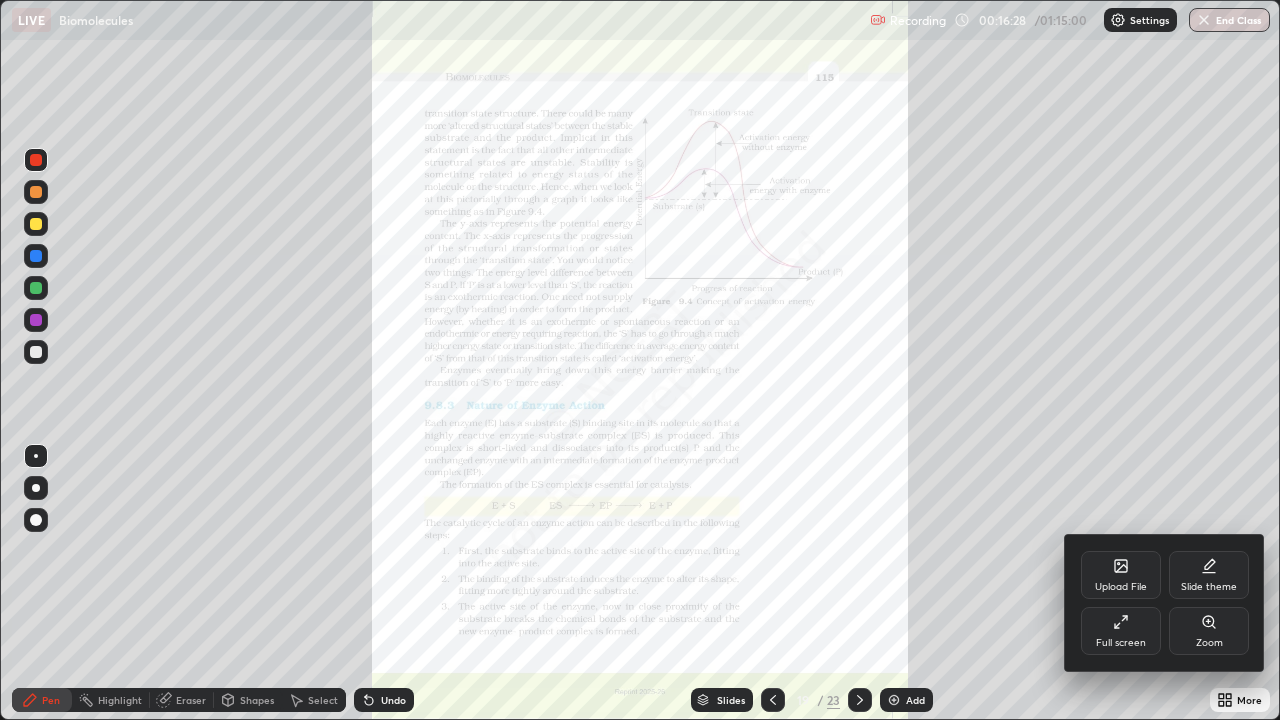 click on "Zoom" at bounding box center [1209, 631] 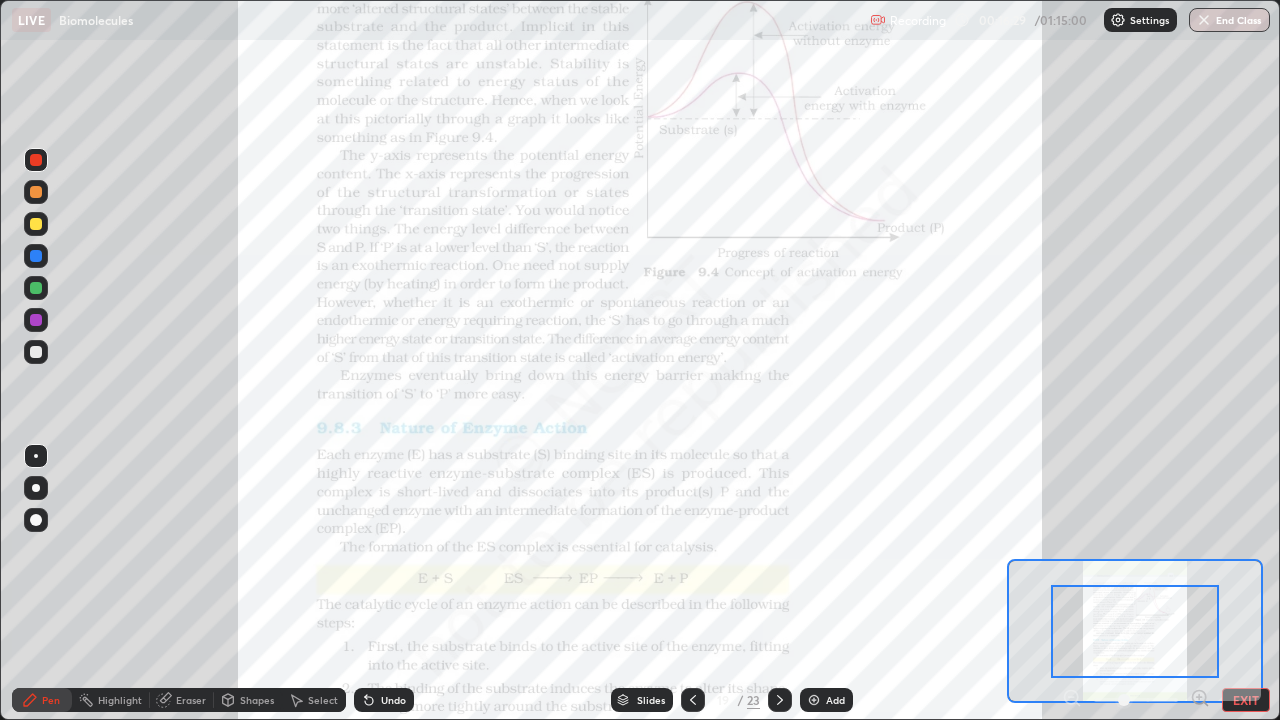 click 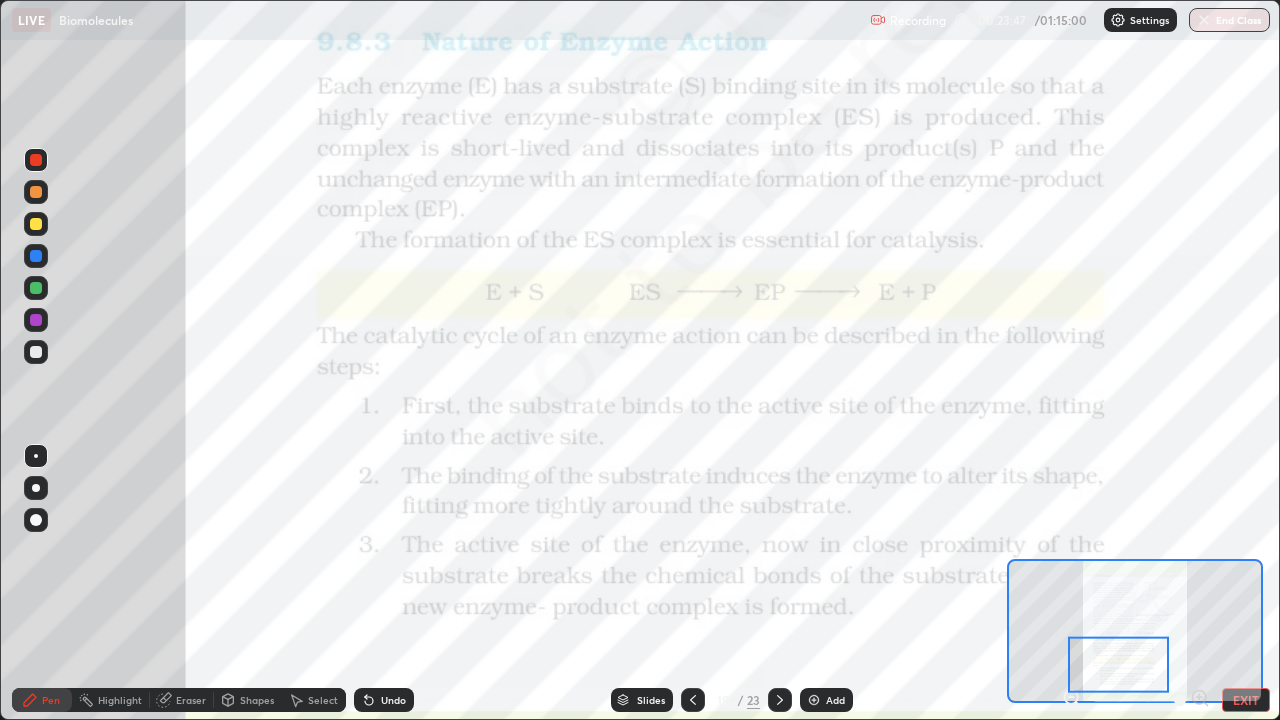 click on "Undo" at bounding box center (393, 700) 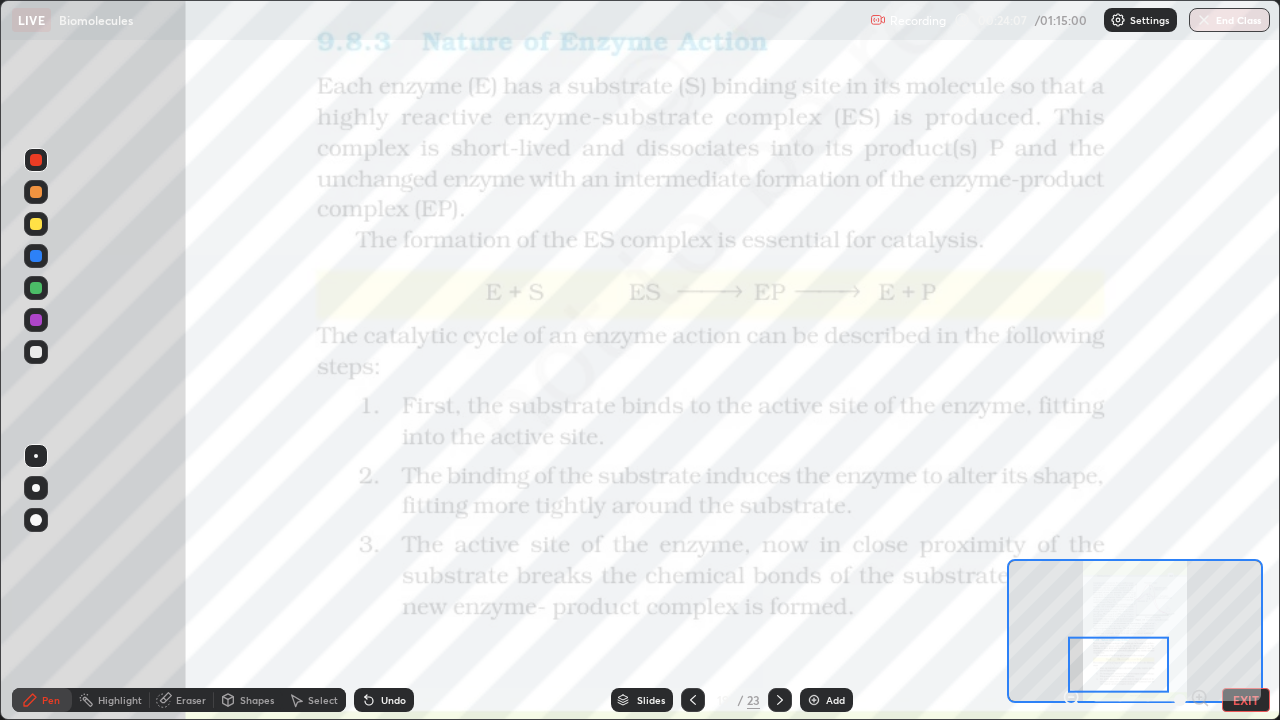 click at bounding box center (780, 700) 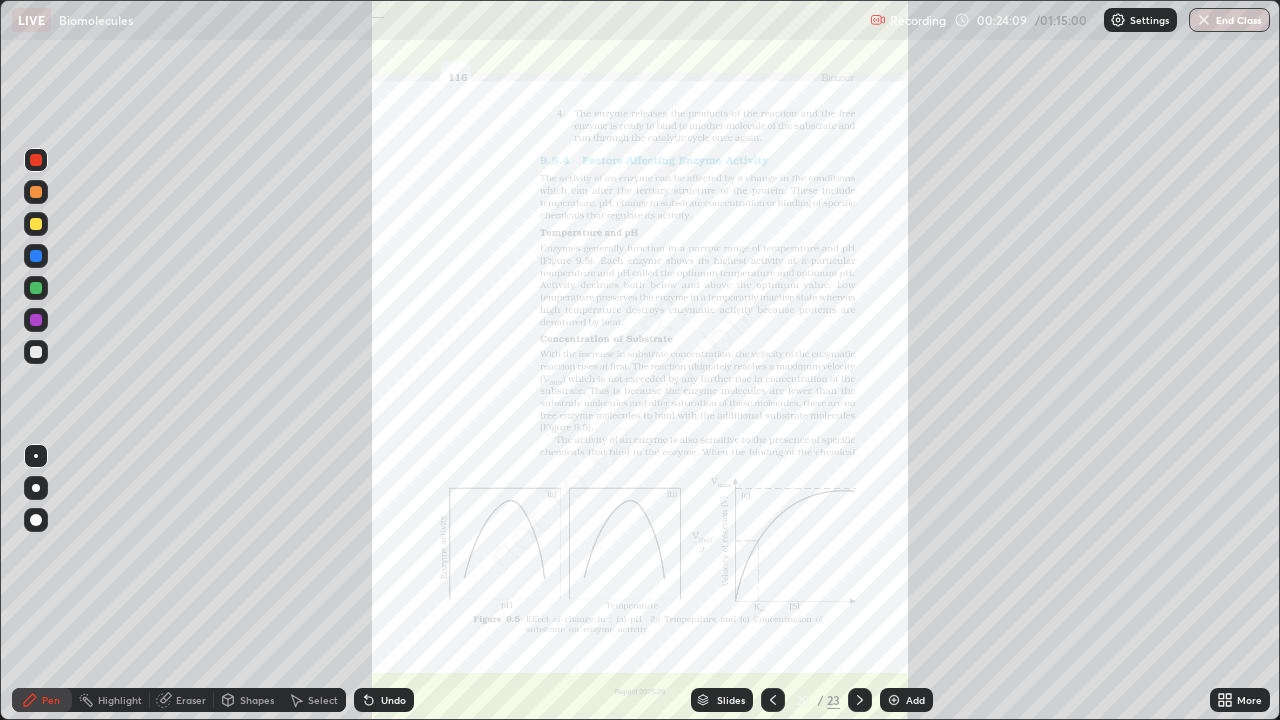 click on "More" at bounding box center (1240, 700) 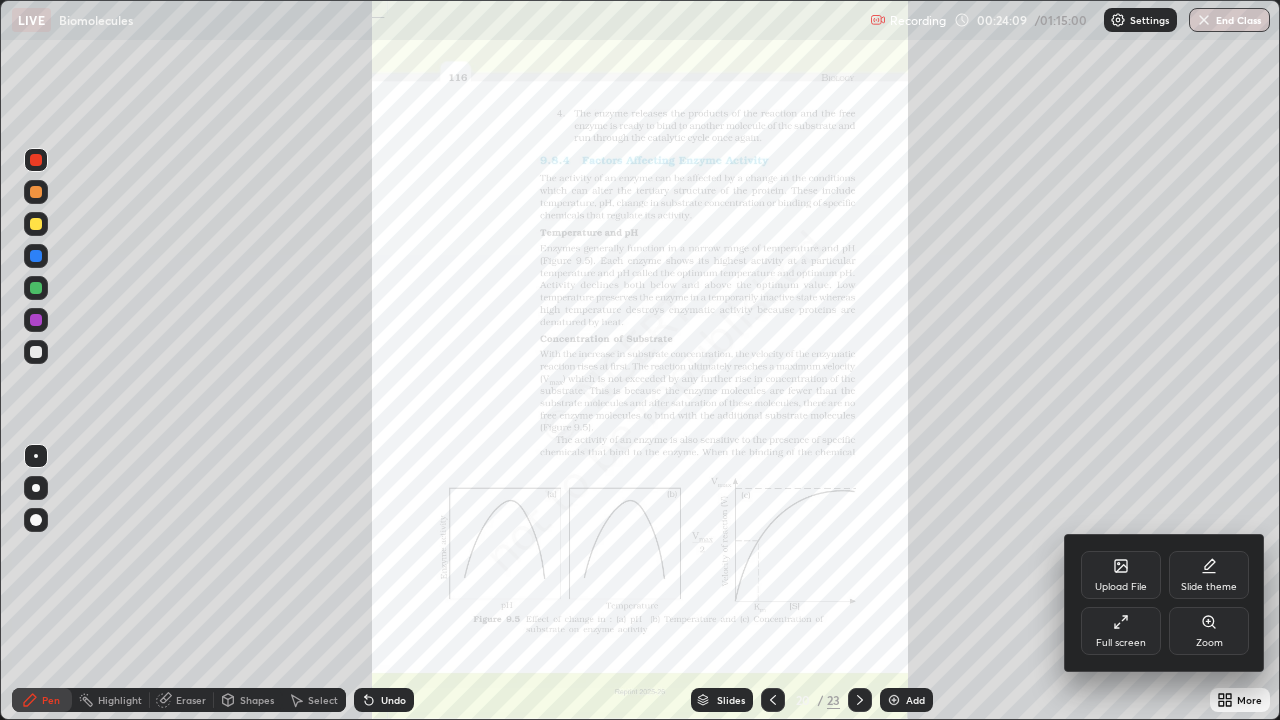 click on "Zoom" at bounding box center [1209, 631] 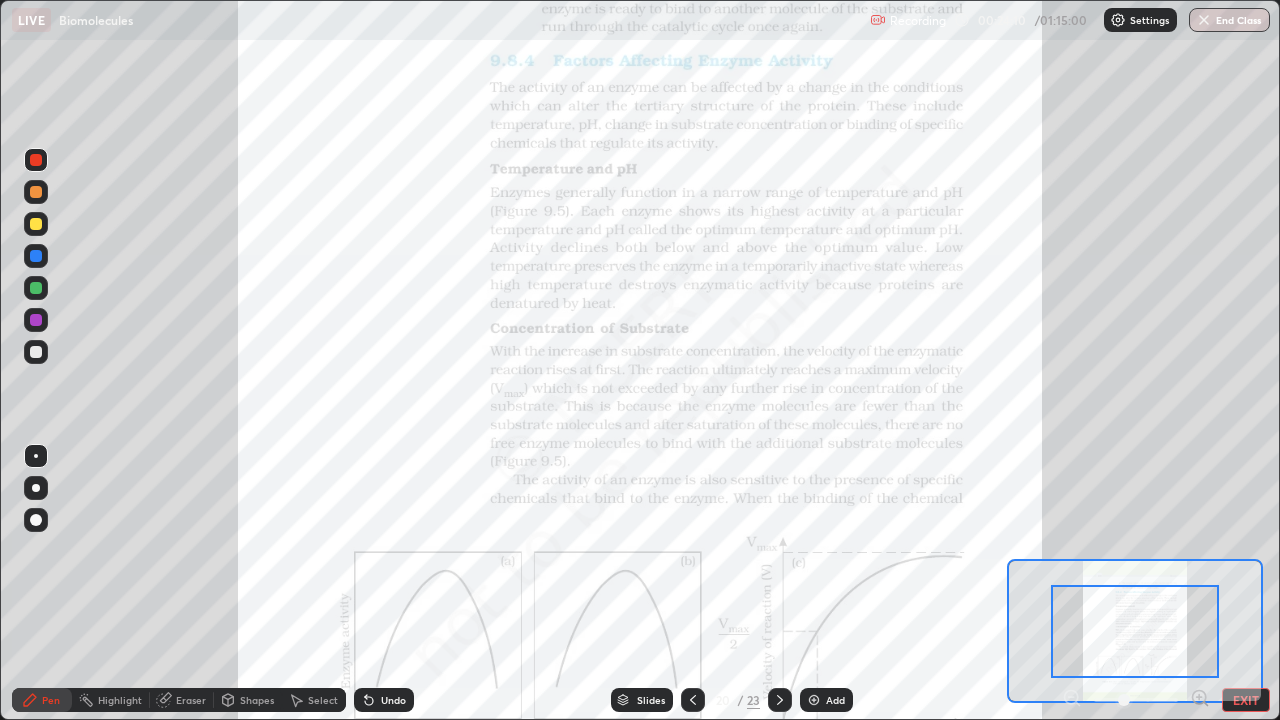 click 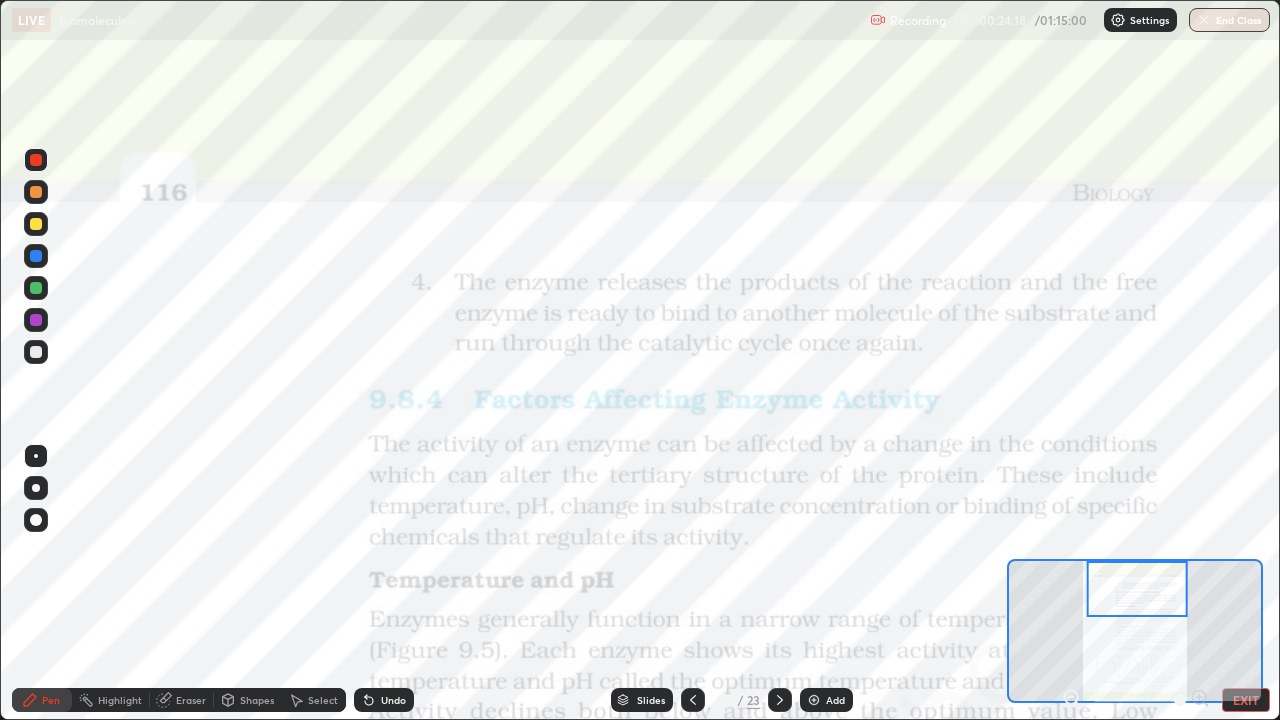 click on "Slides" at bounding box center (651, 700) 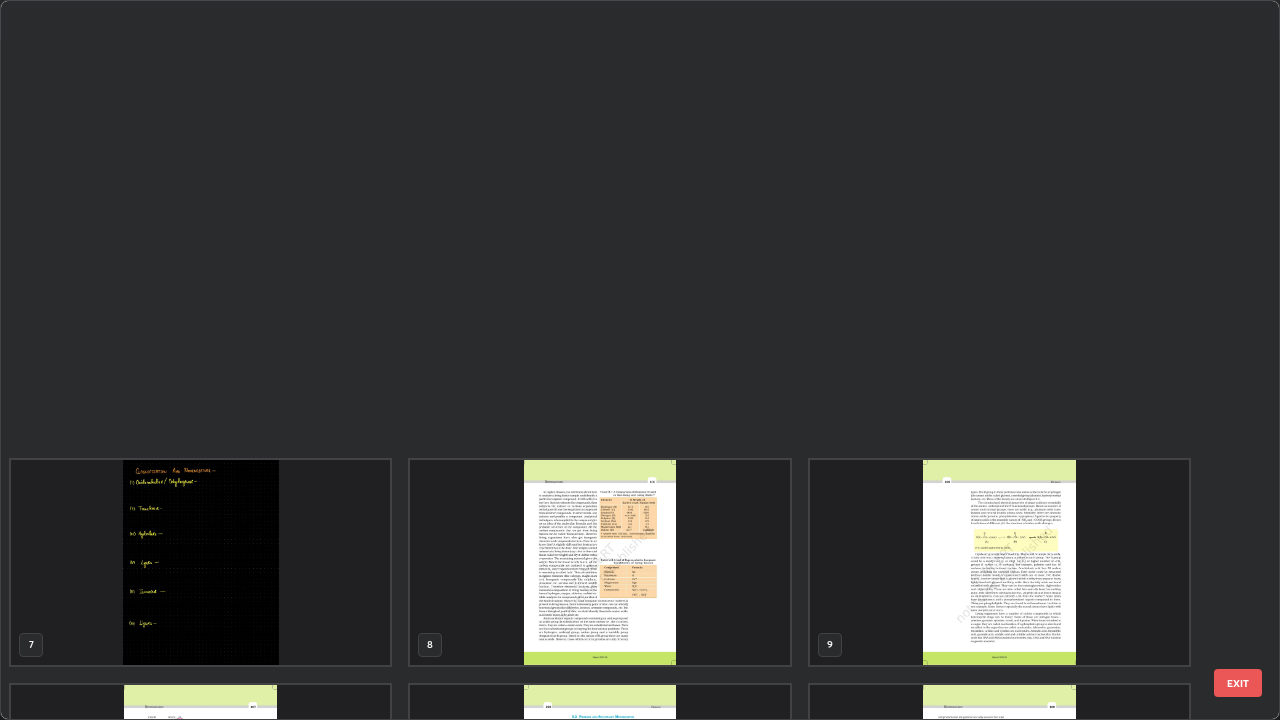 scroll, scrollTop: 854, scrollLeft: 0, axis: vertical 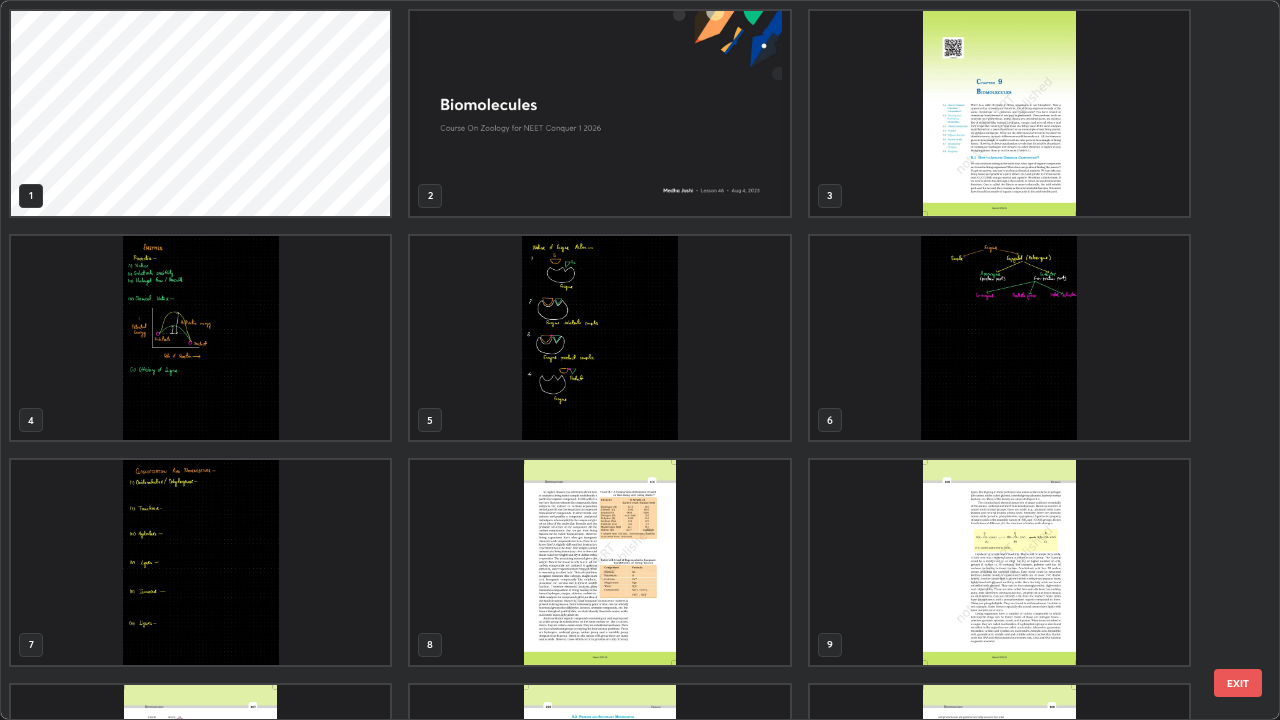 click at bounding box center [599, 338] 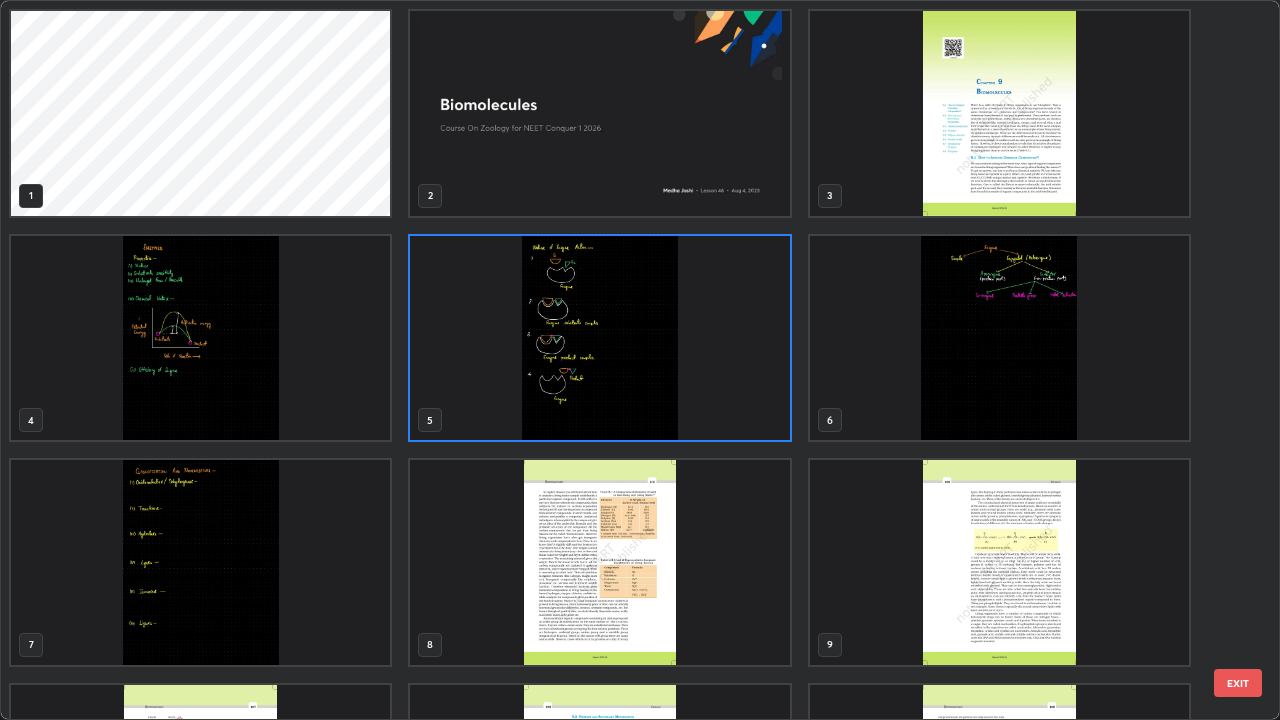 click at bounding box center (599, 338) 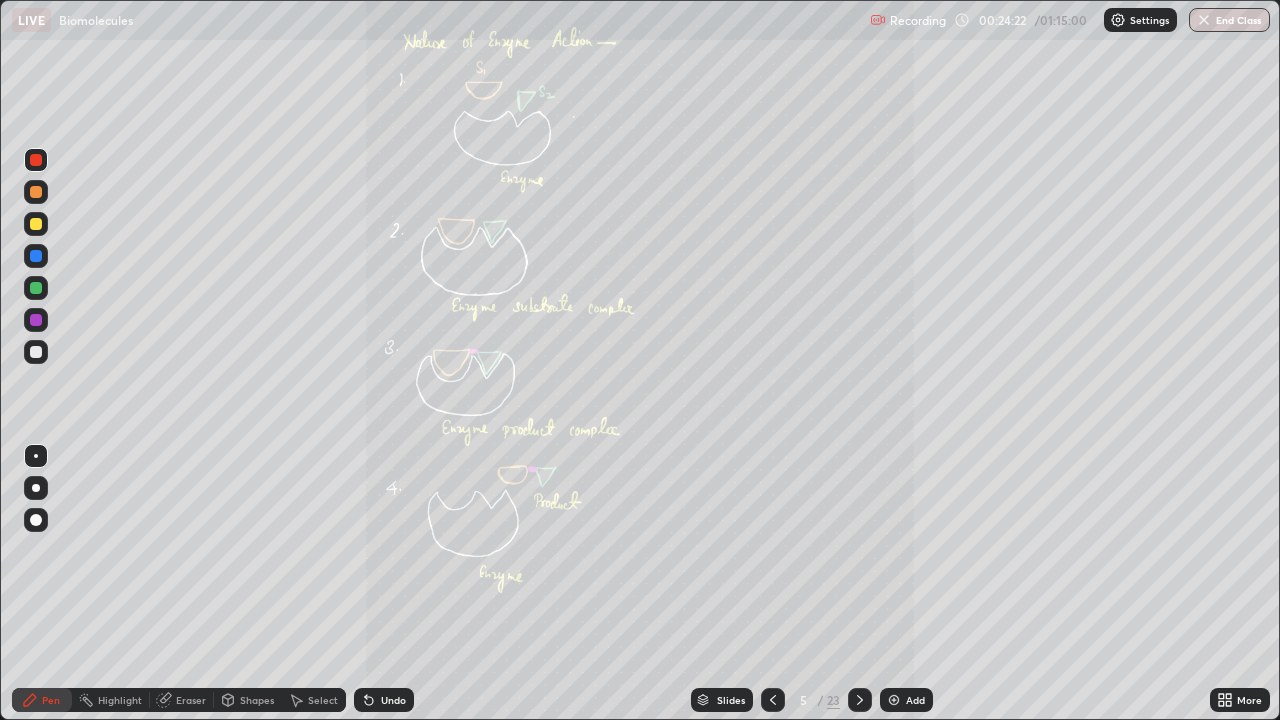 click 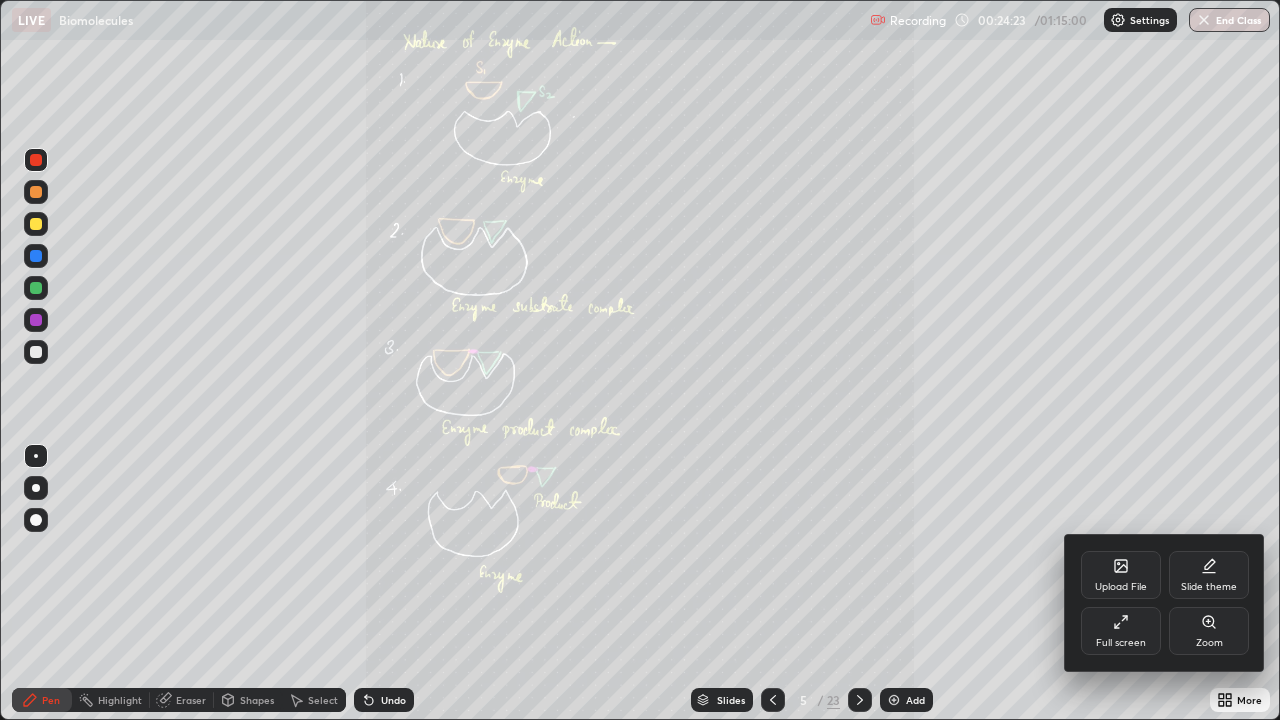 click on "Zoom" at bounding box center [1209, 631] 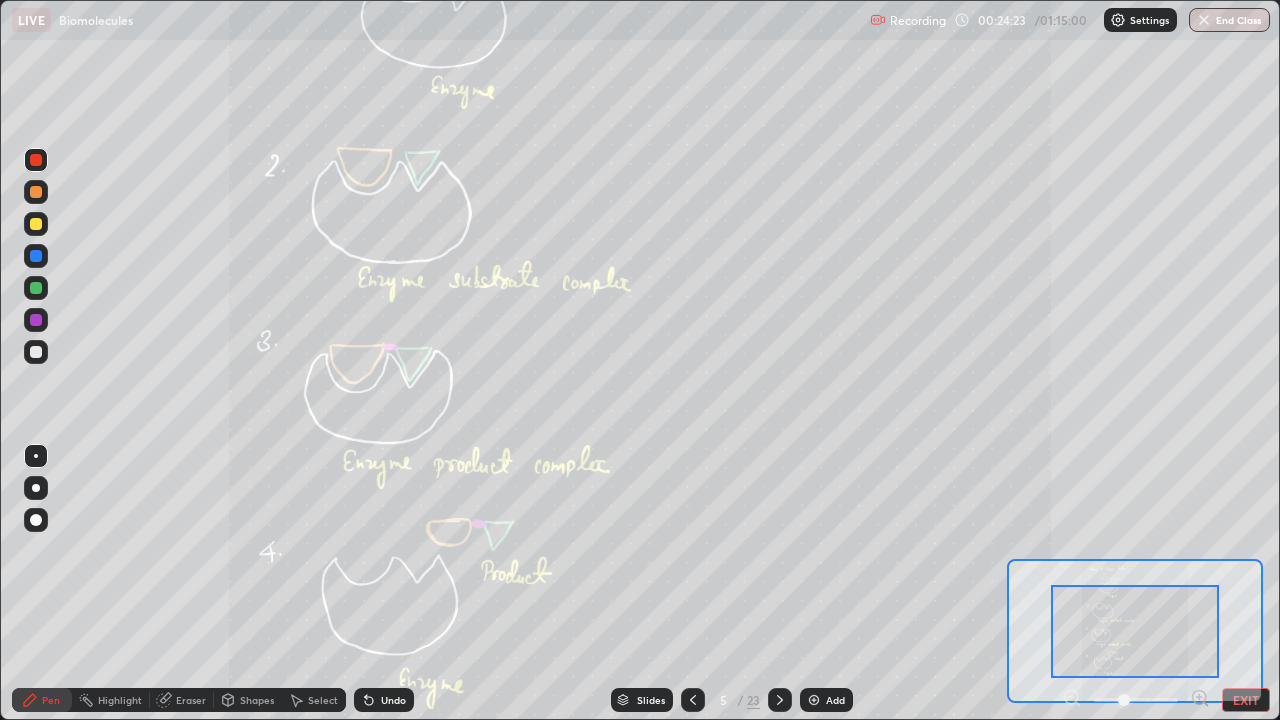 click 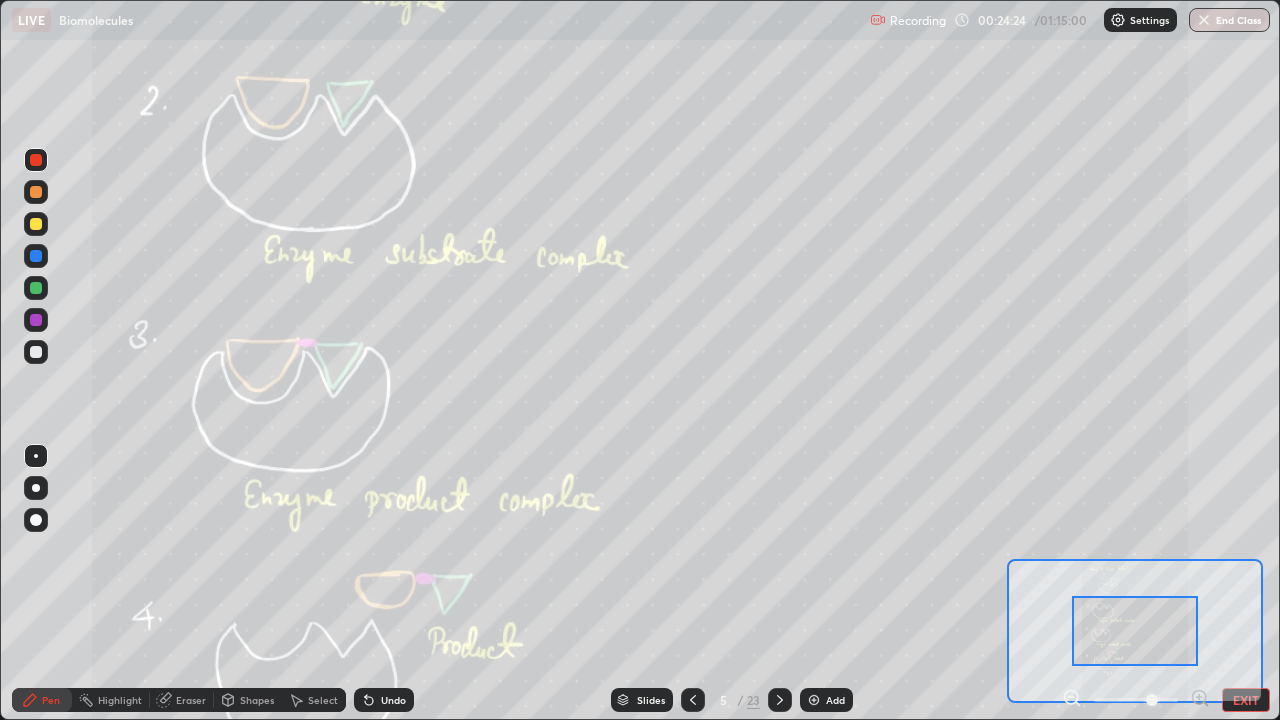 click 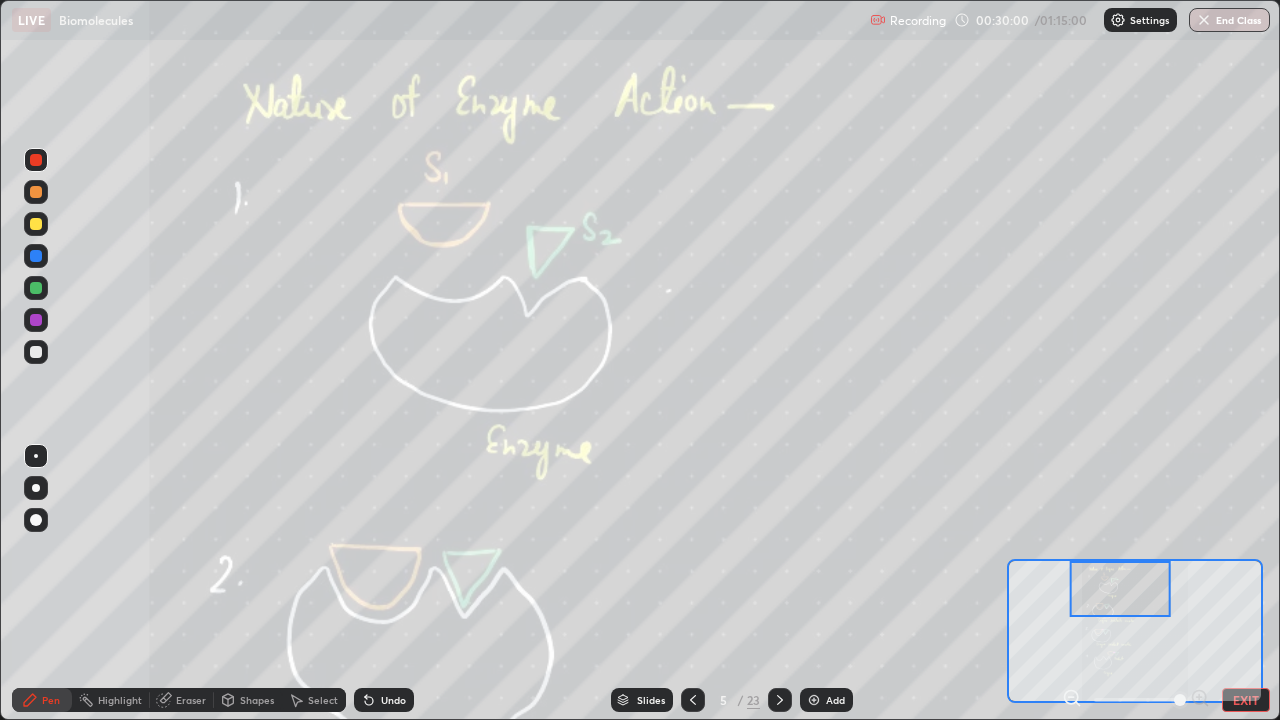 click 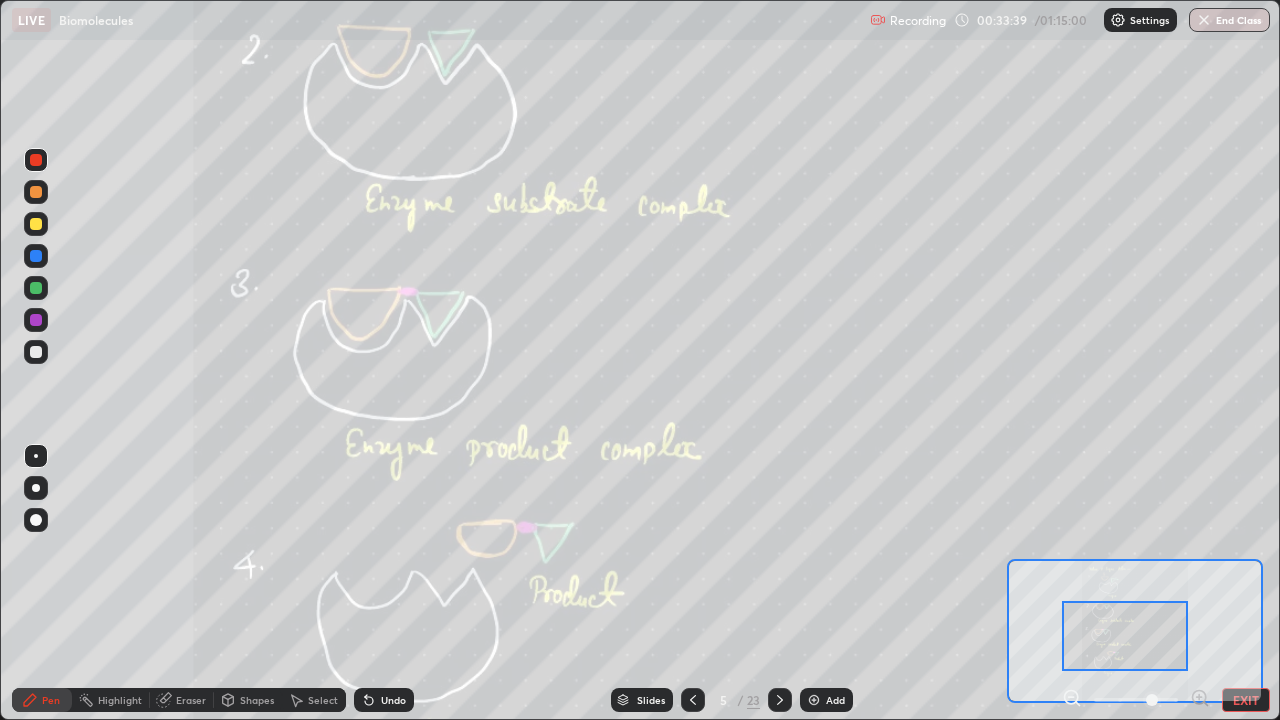 click on "Slides" at bounding box center (651, 700) 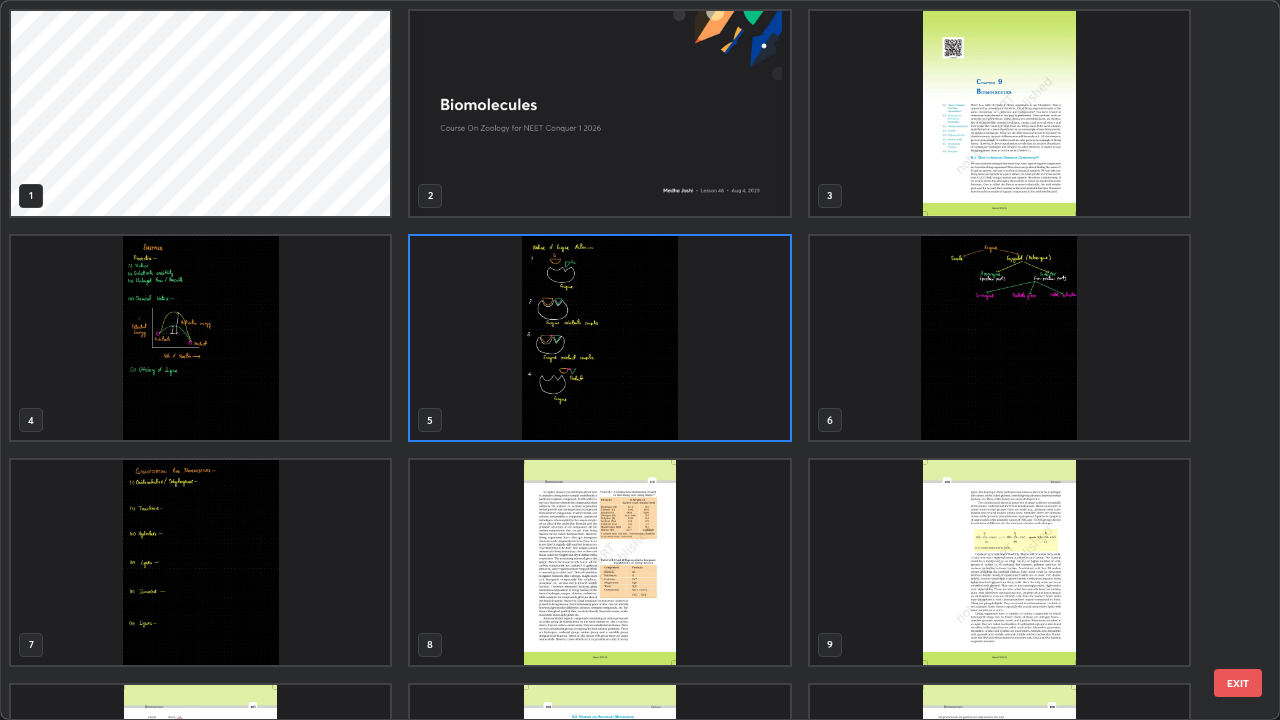 scroll, scrollTop: 7, scrollLeft: 11, axis: both 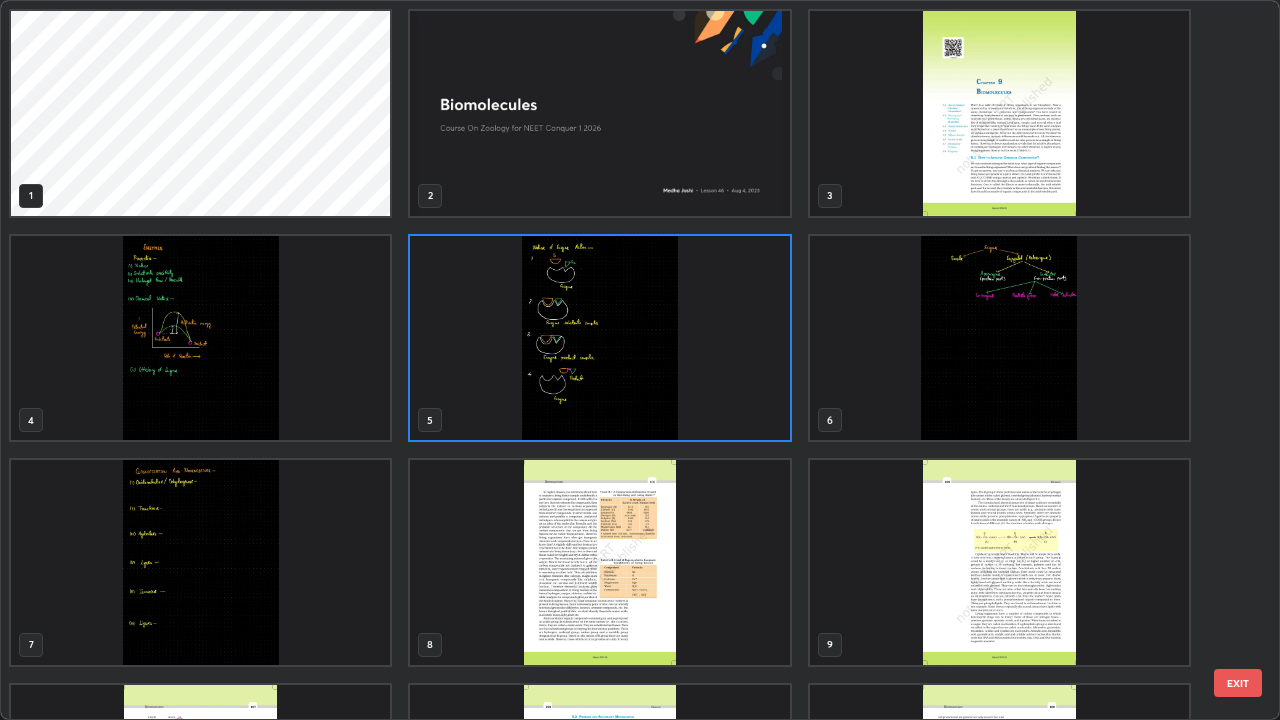 click at bounding box center [999, 338] 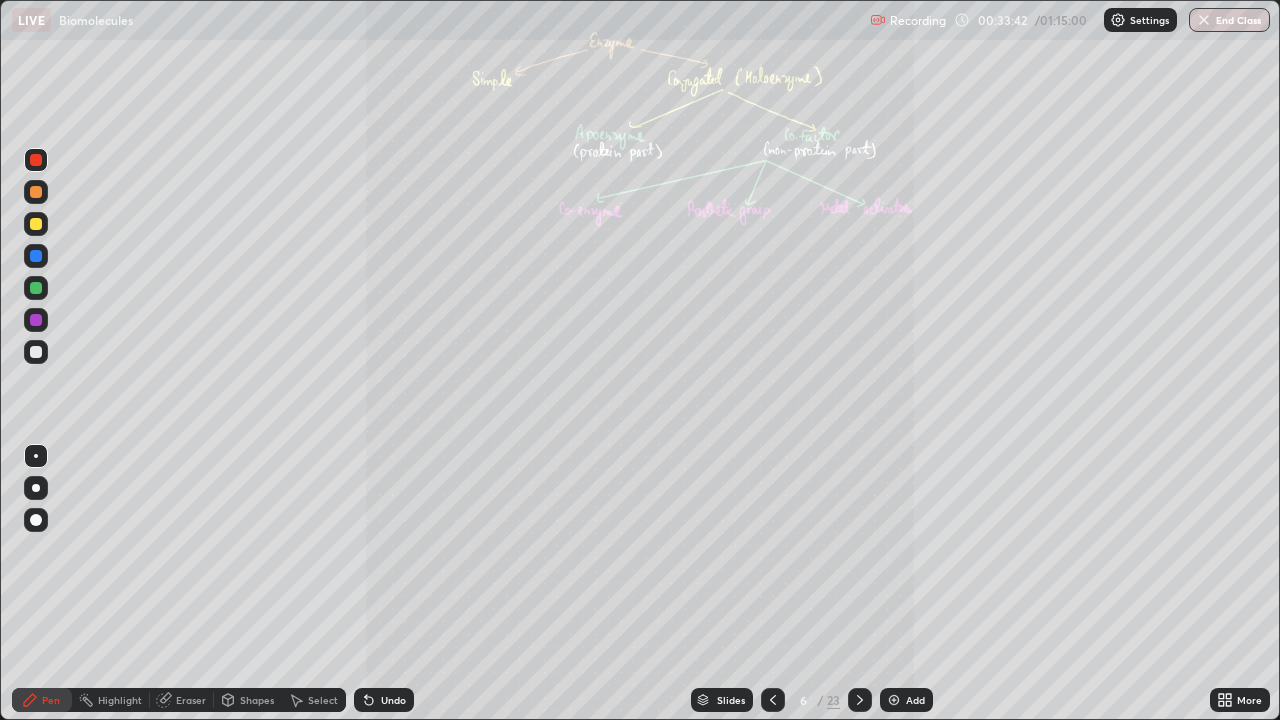 click 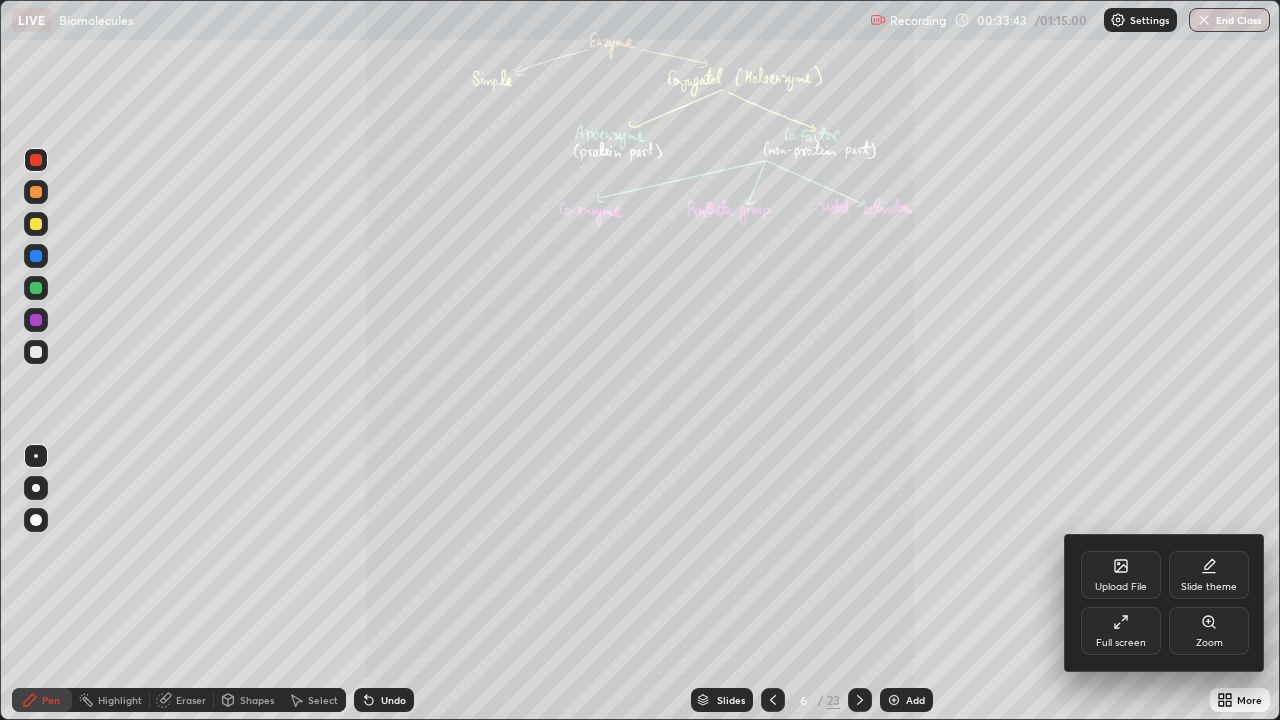 click on "Zoom" at bounding box center [1209, 631] 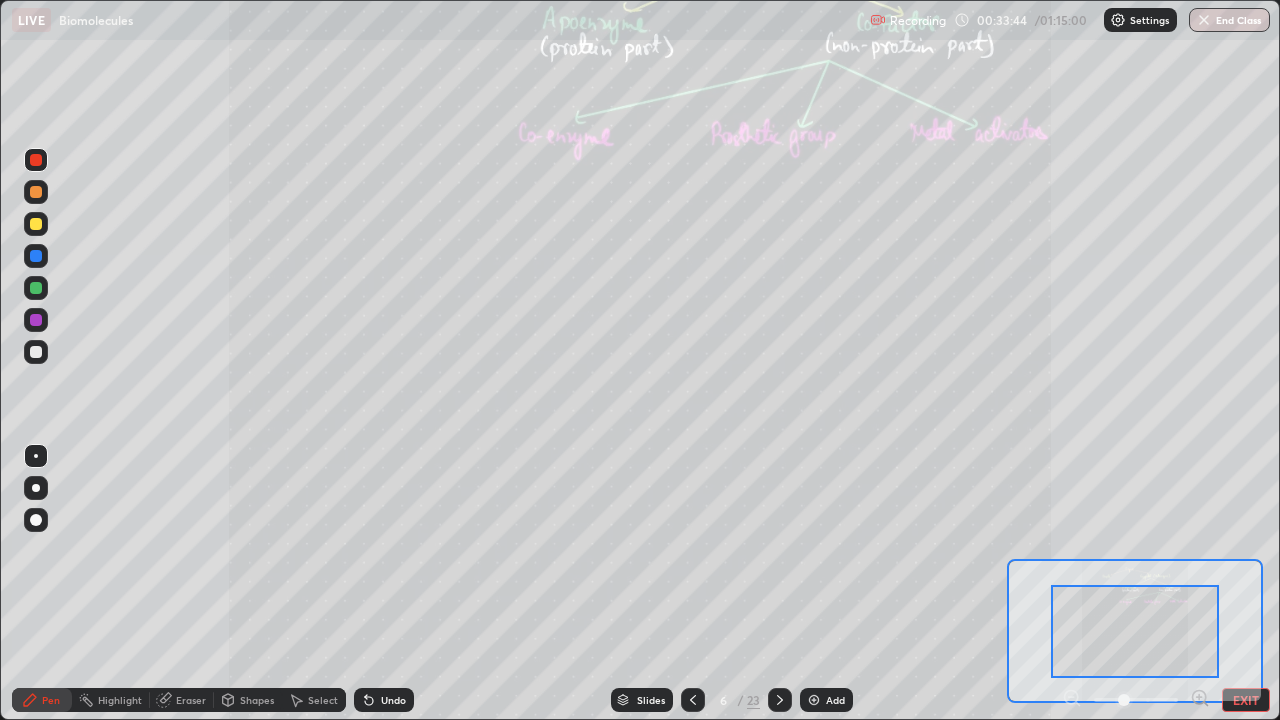 click 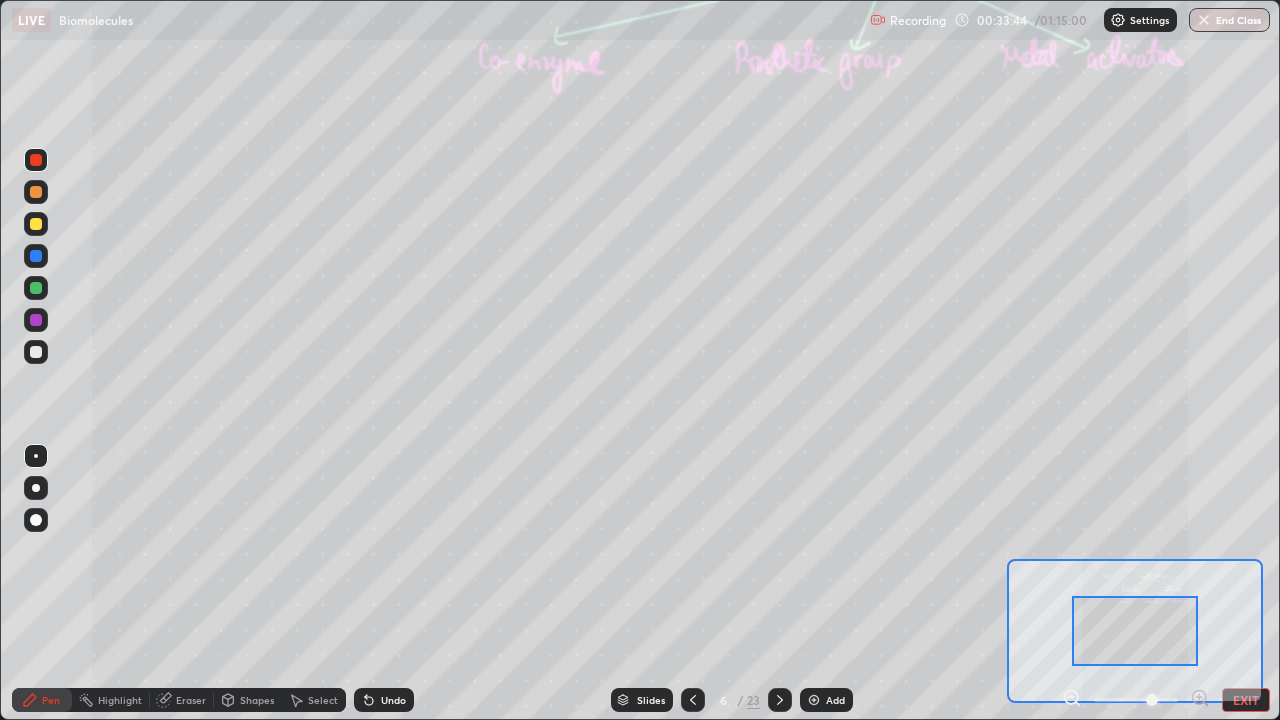 click 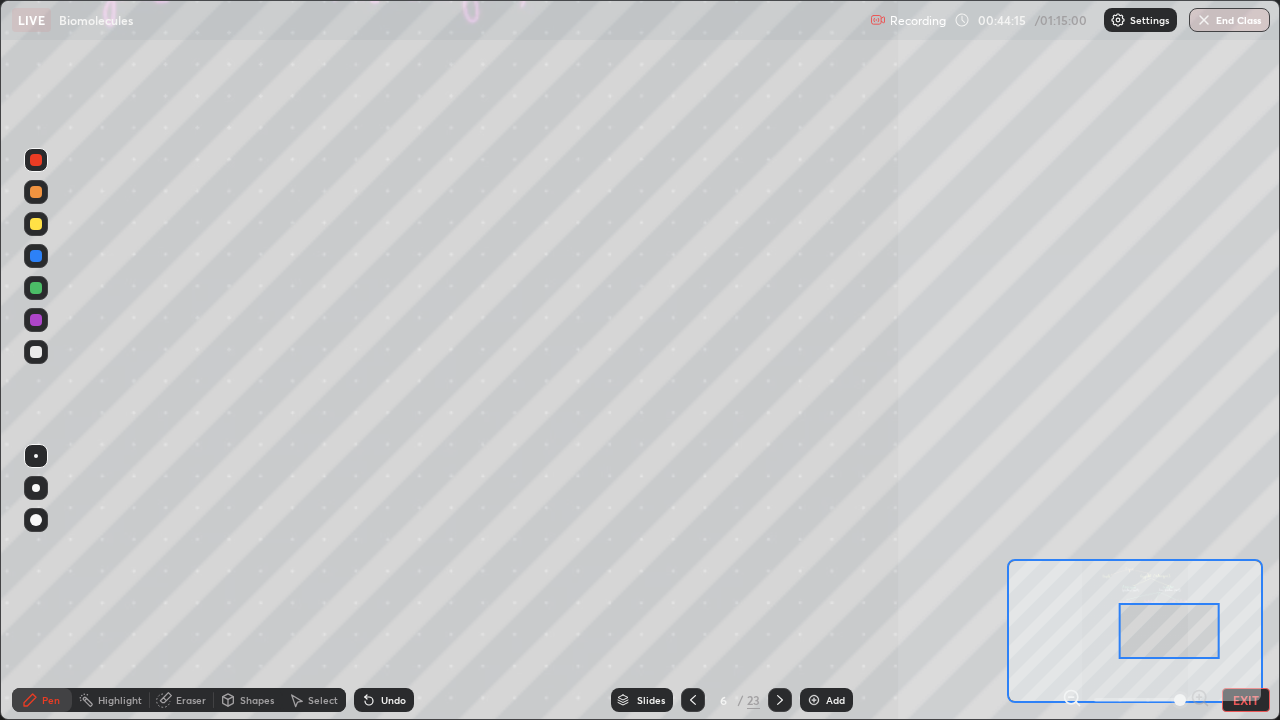 click on "Slides" at bounding box center [651, 700] 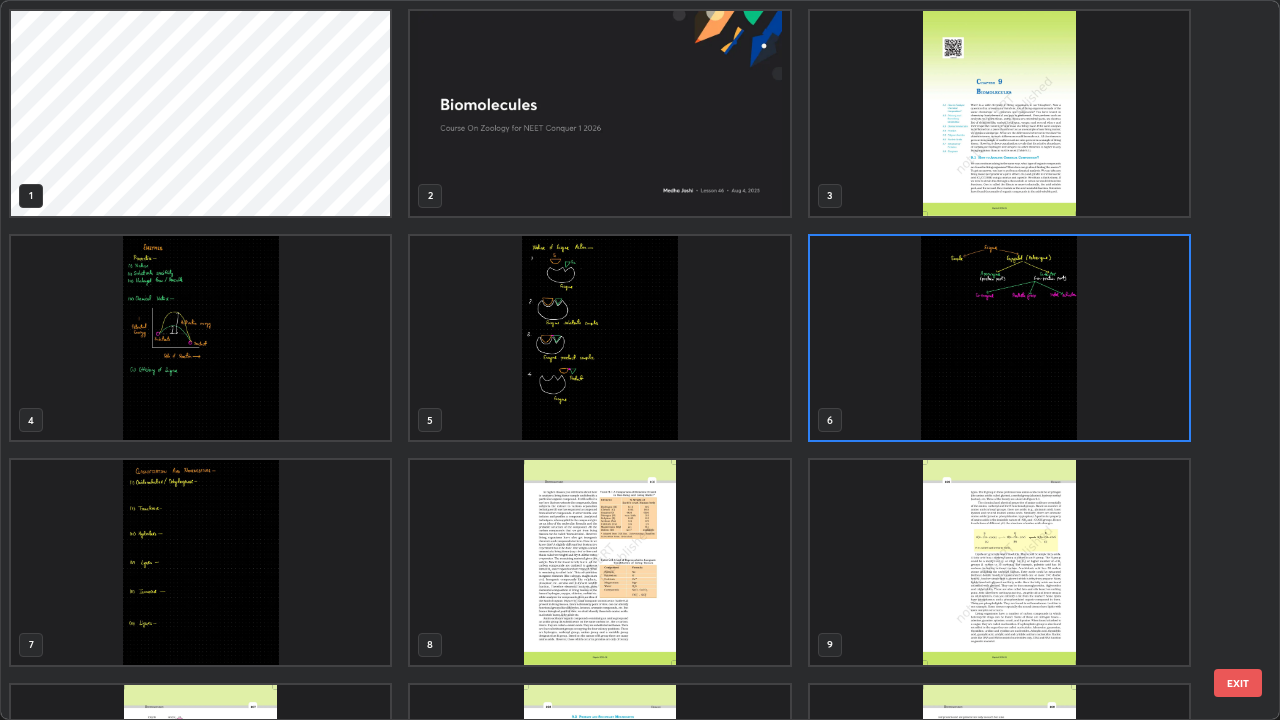 scroll, scrollTop: 7, scrollLeft: 11, axis: both 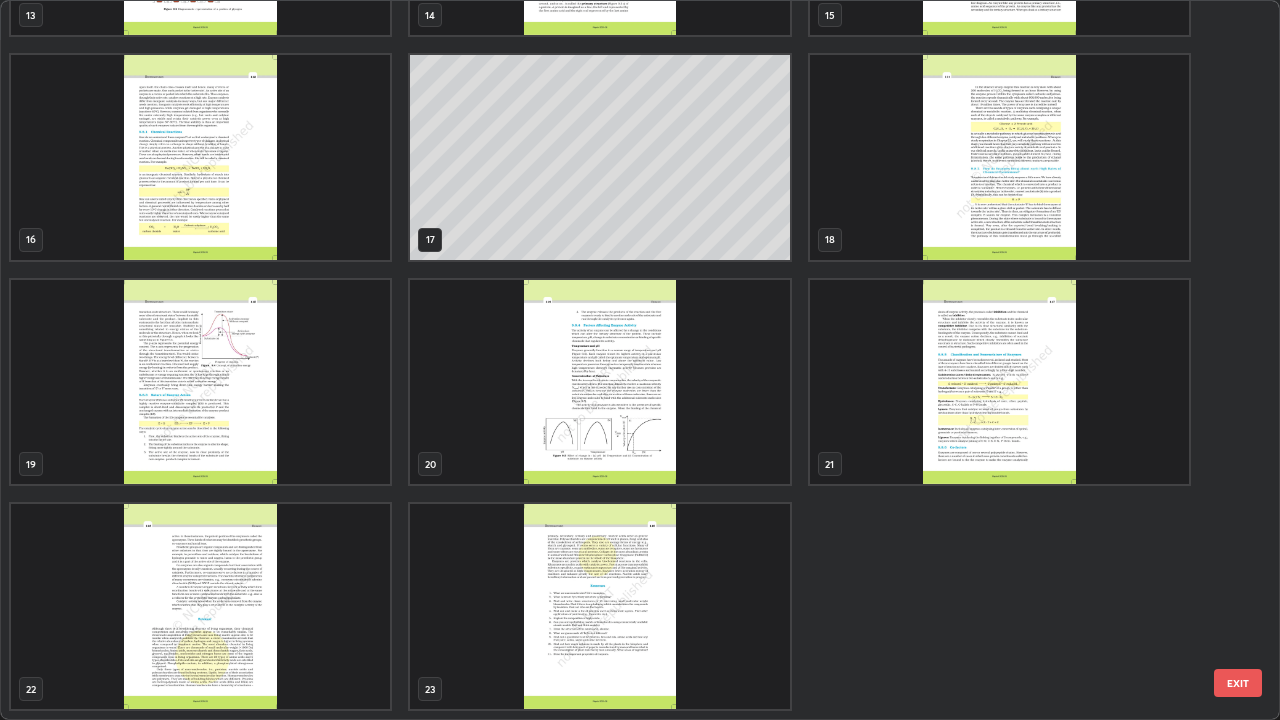 click at bounding box center (599, 606) 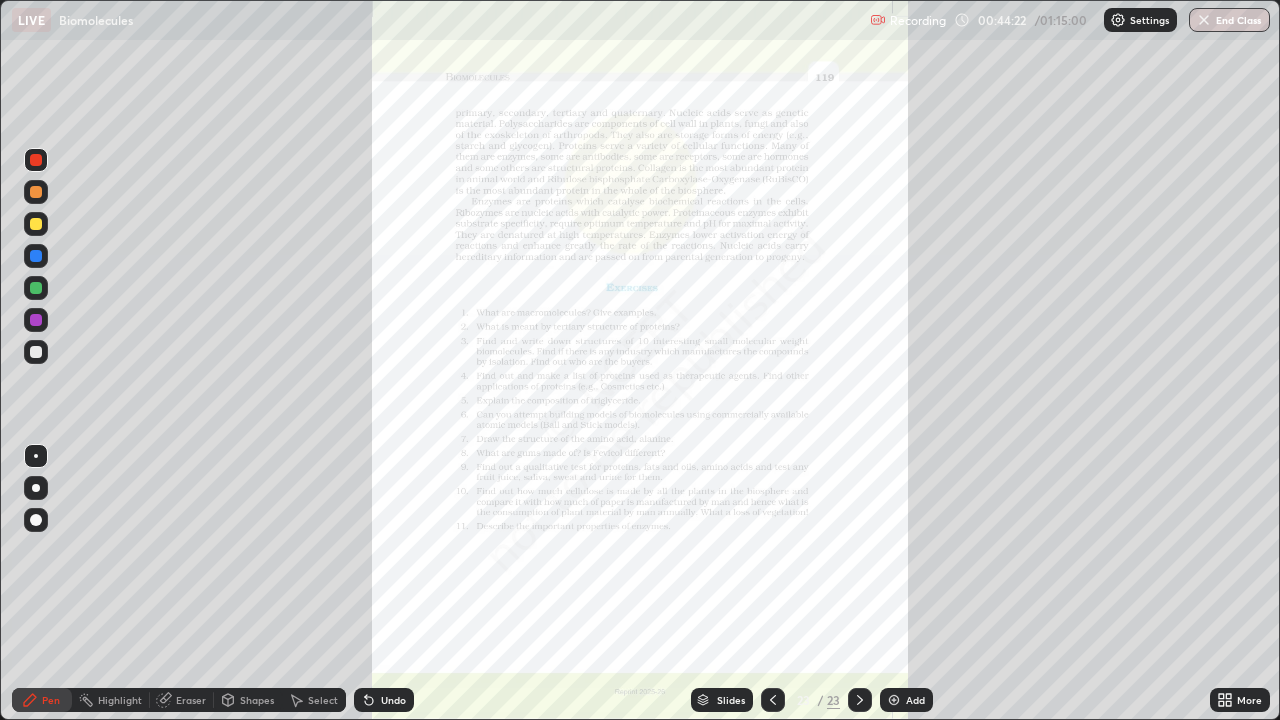 click 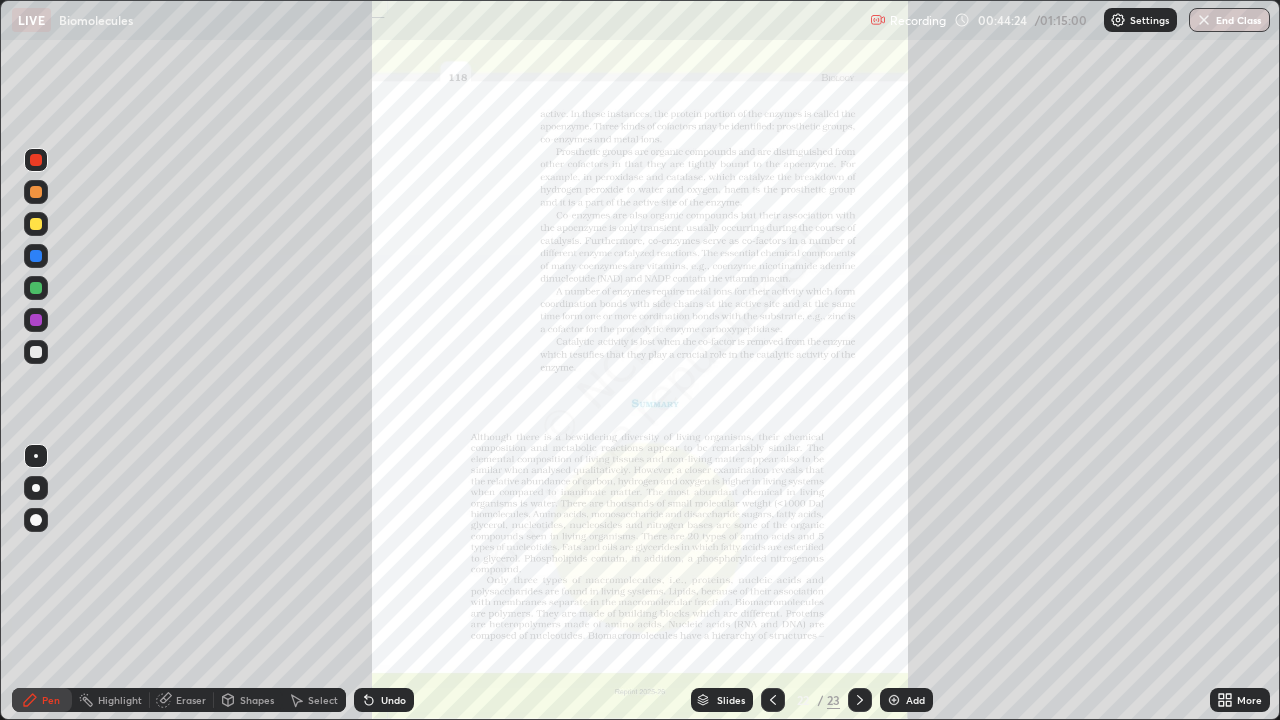 click 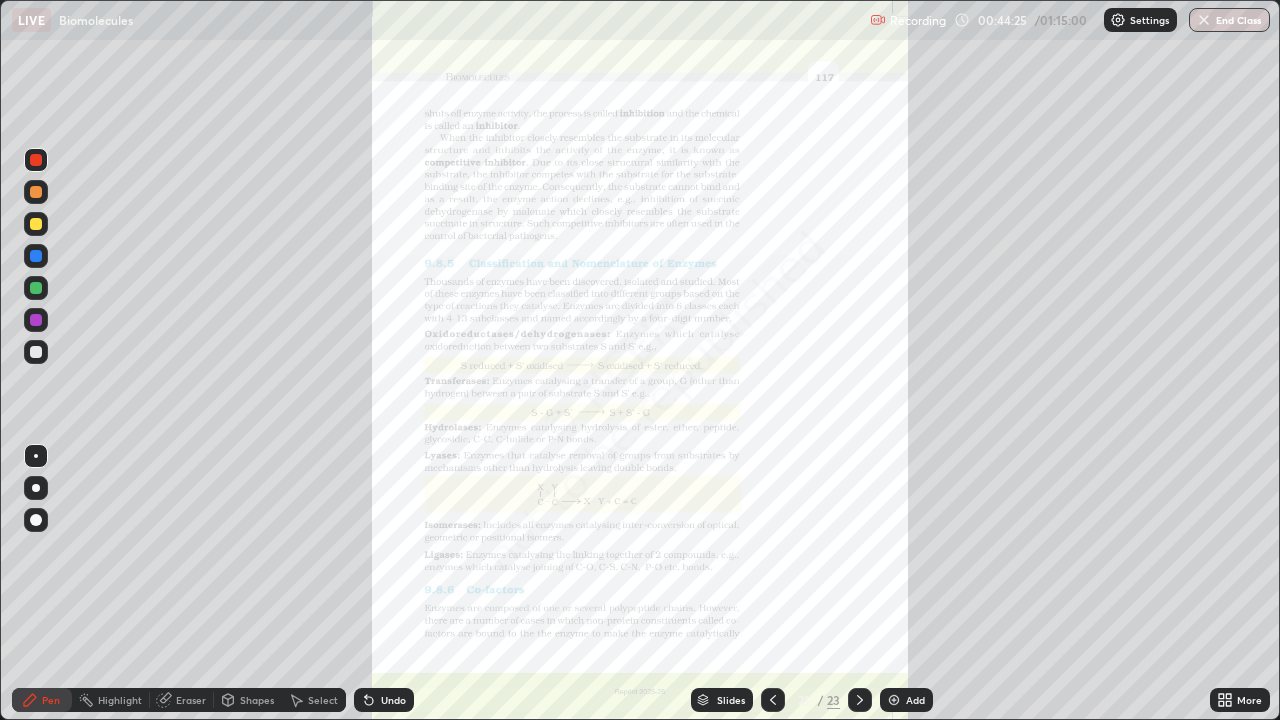 click 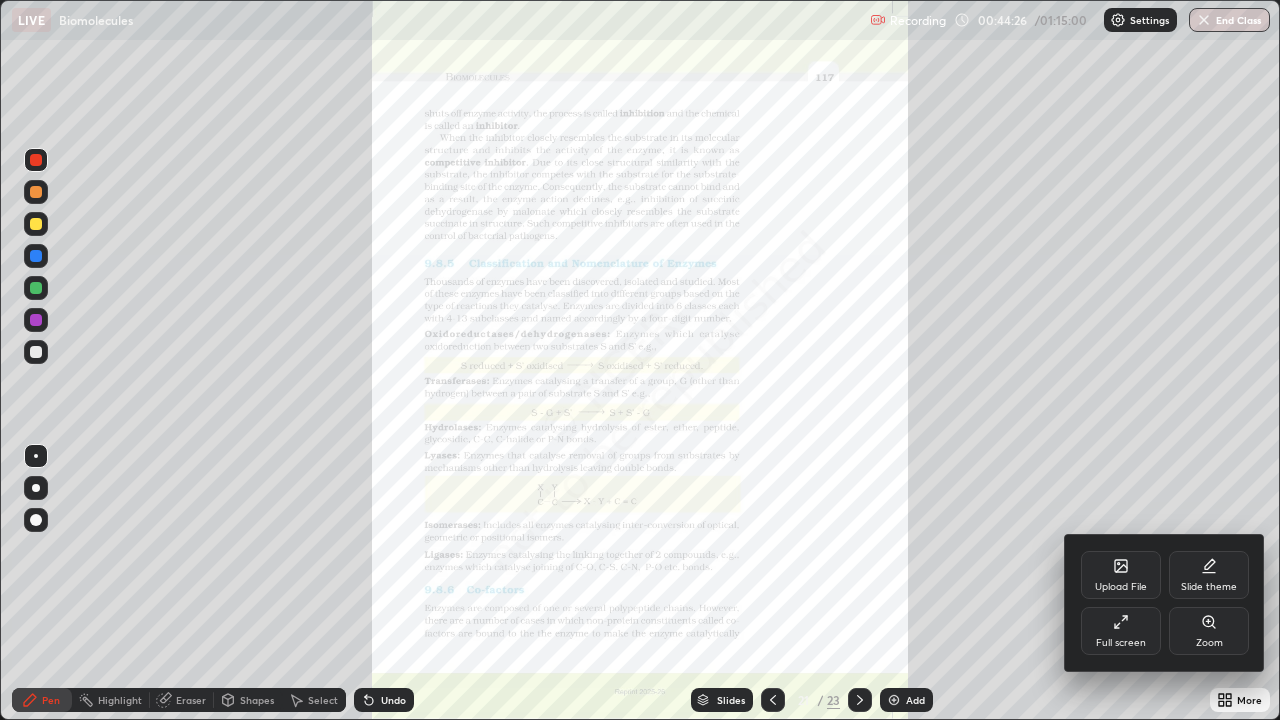 click on "Zoom" at bounding box center (1209, 631) 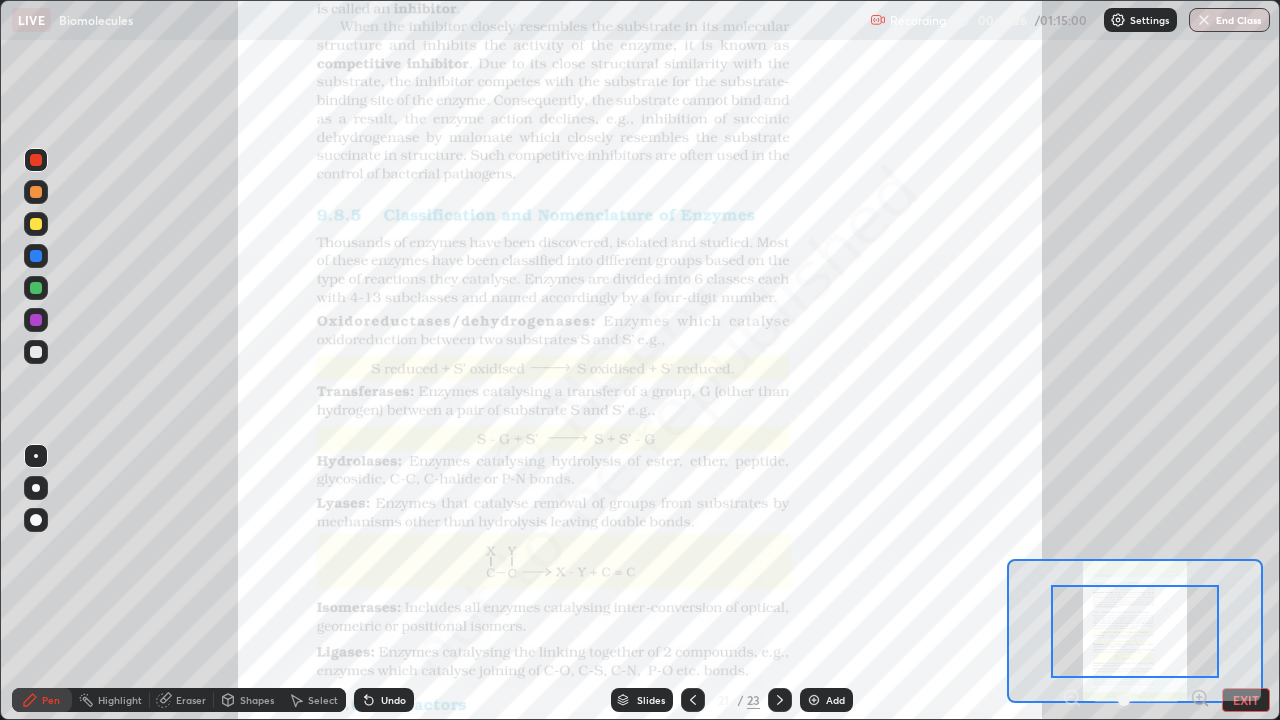 click 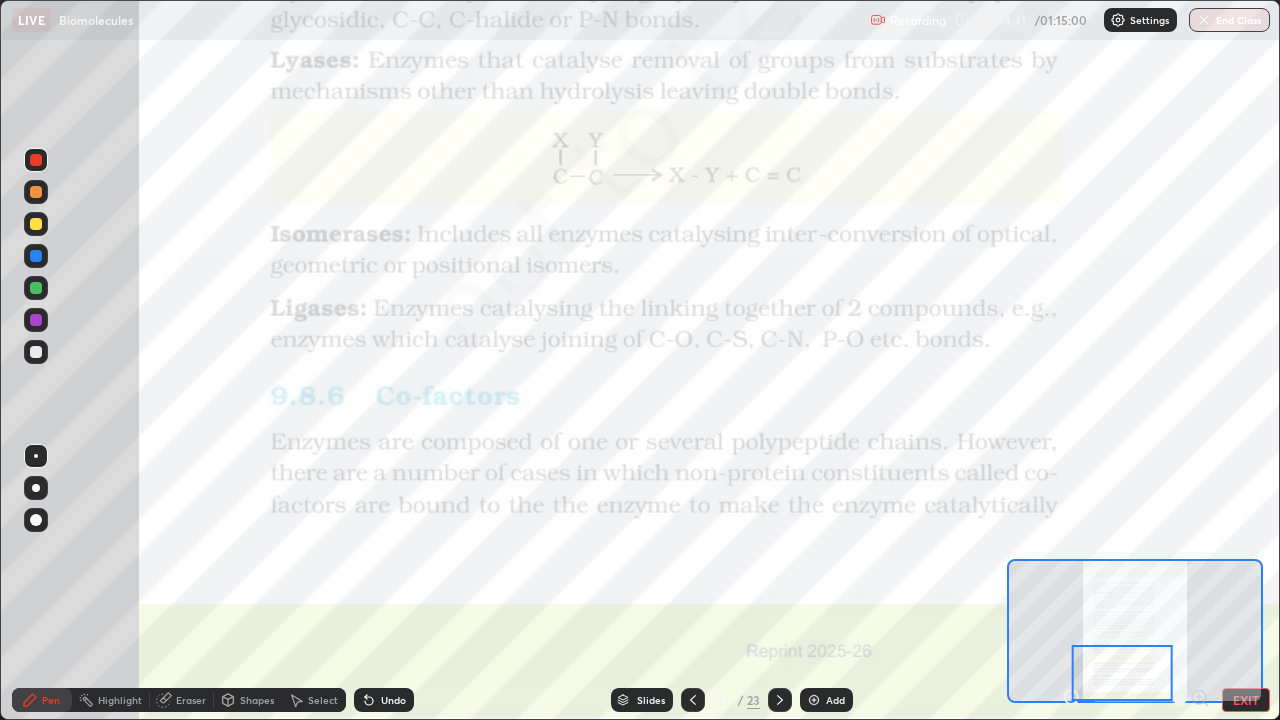 click 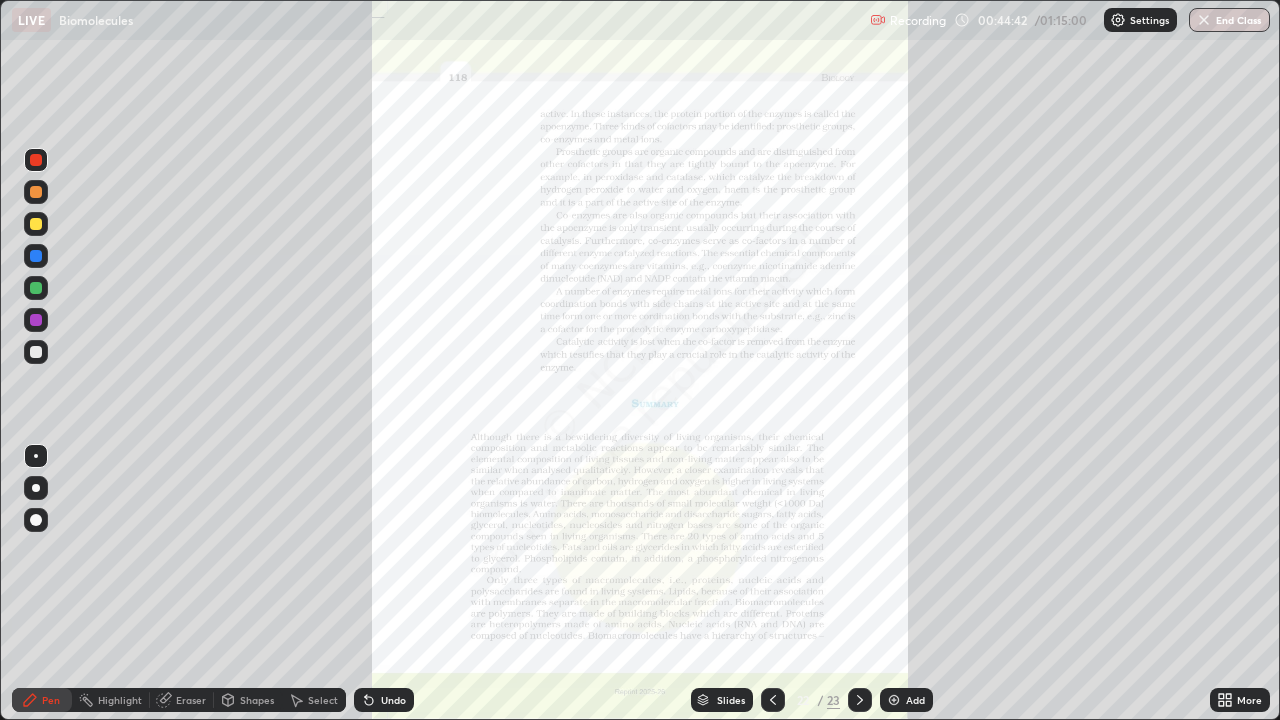 click 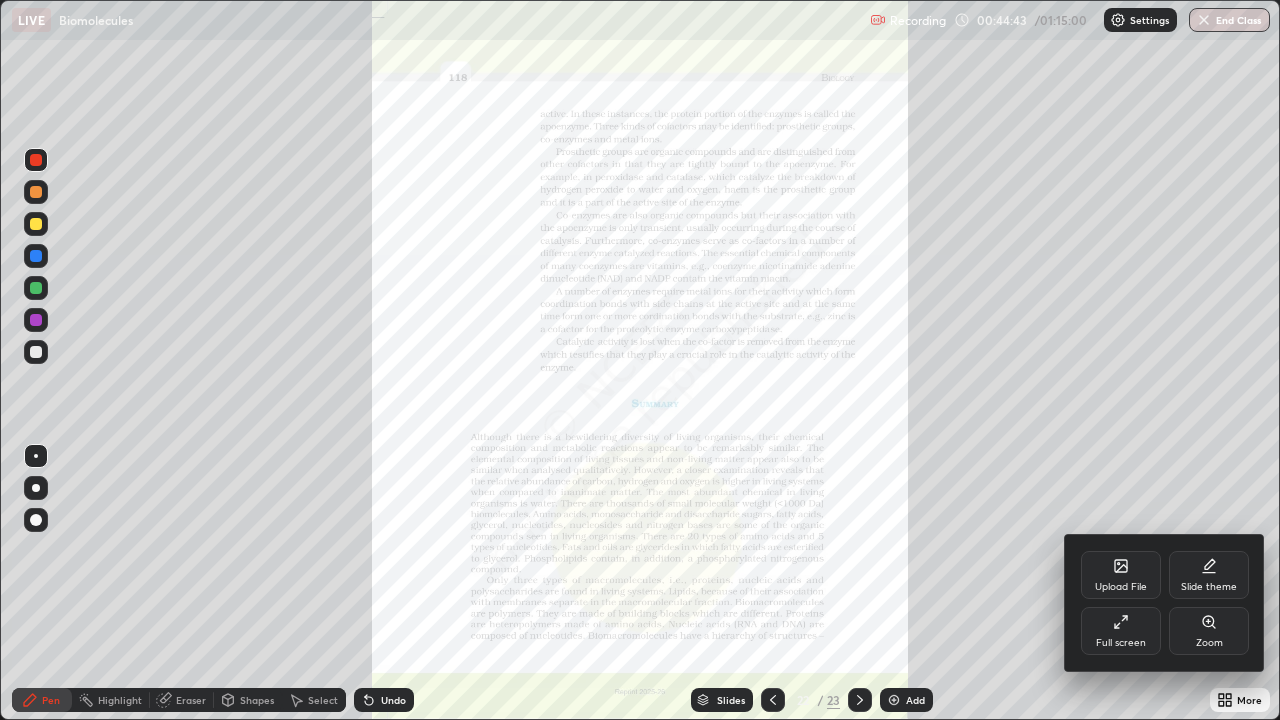 click on "Zoom" at bounding box center [1209, 631] 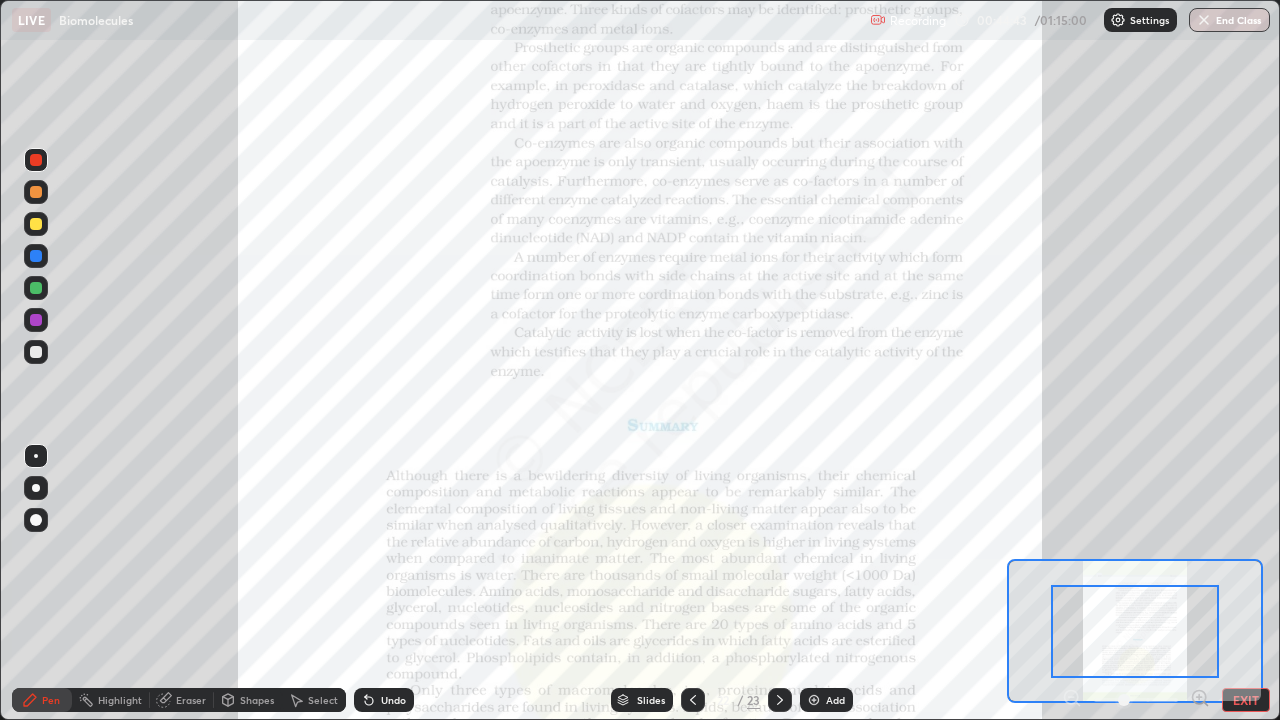 click 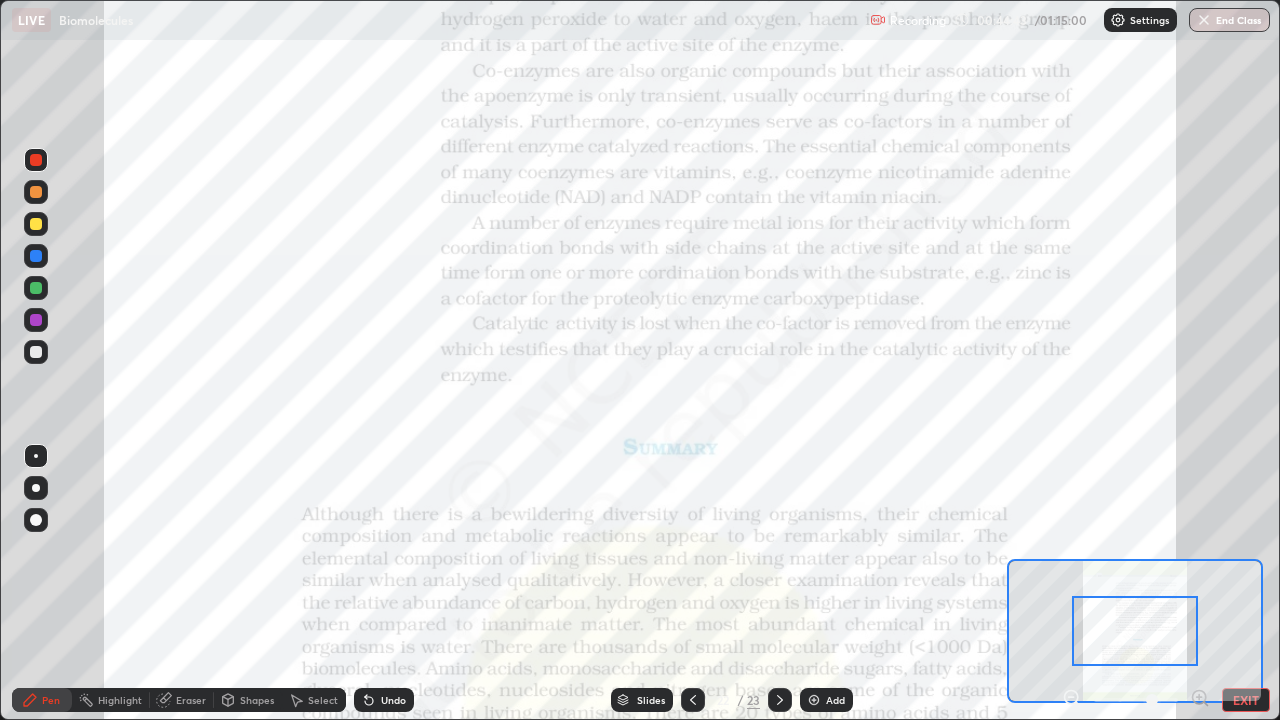 click 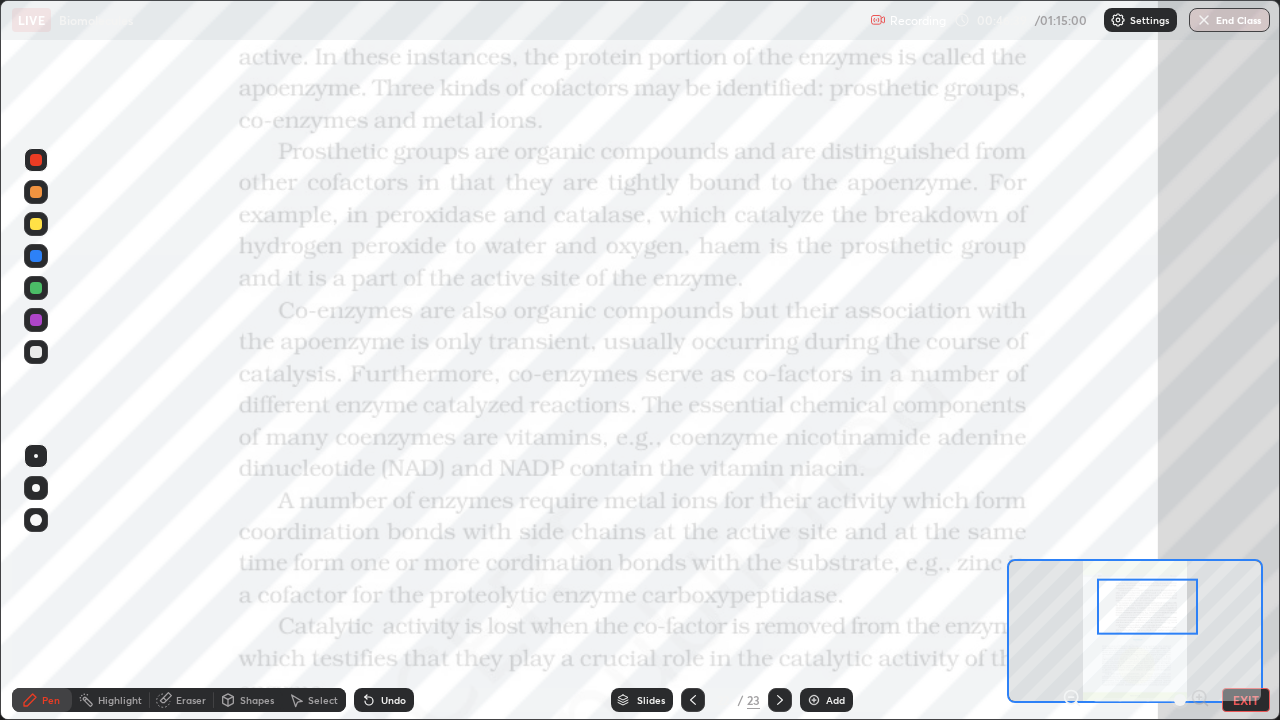 click on "Slides" at bounding box center [651, 700] 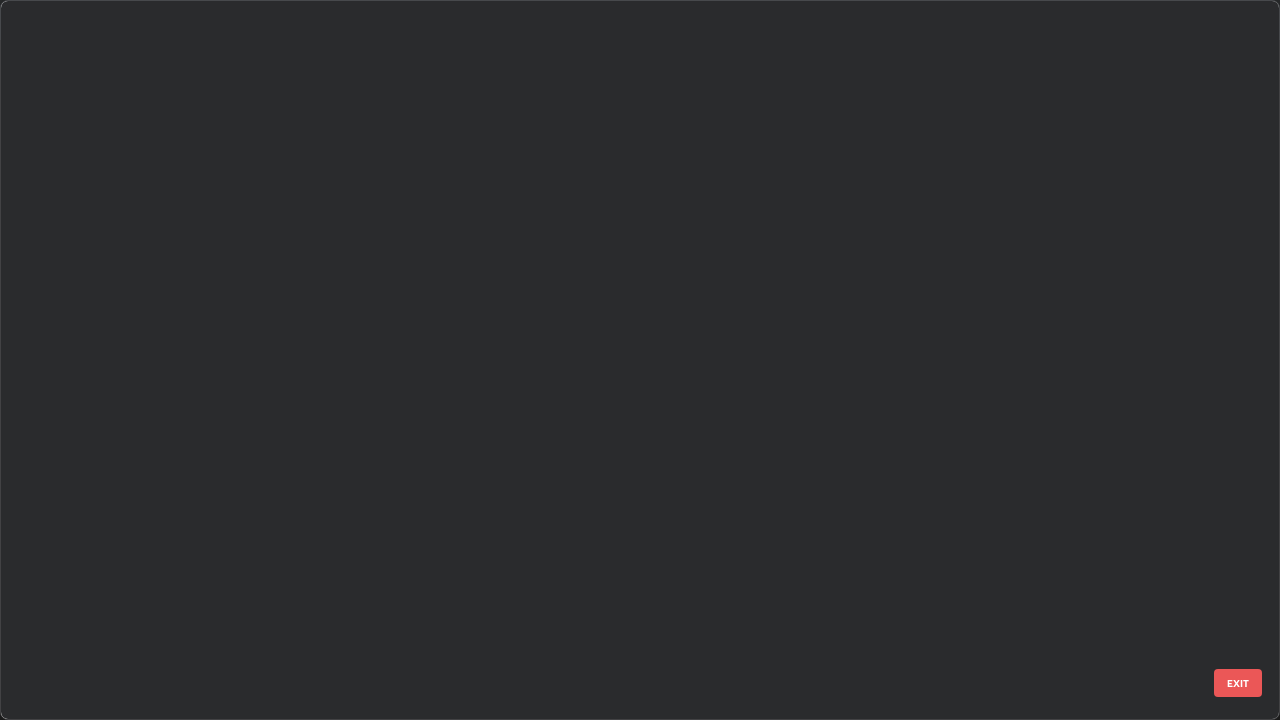 scroll, scrollTop: 1079, scrollLeft: 0, axis: vertical 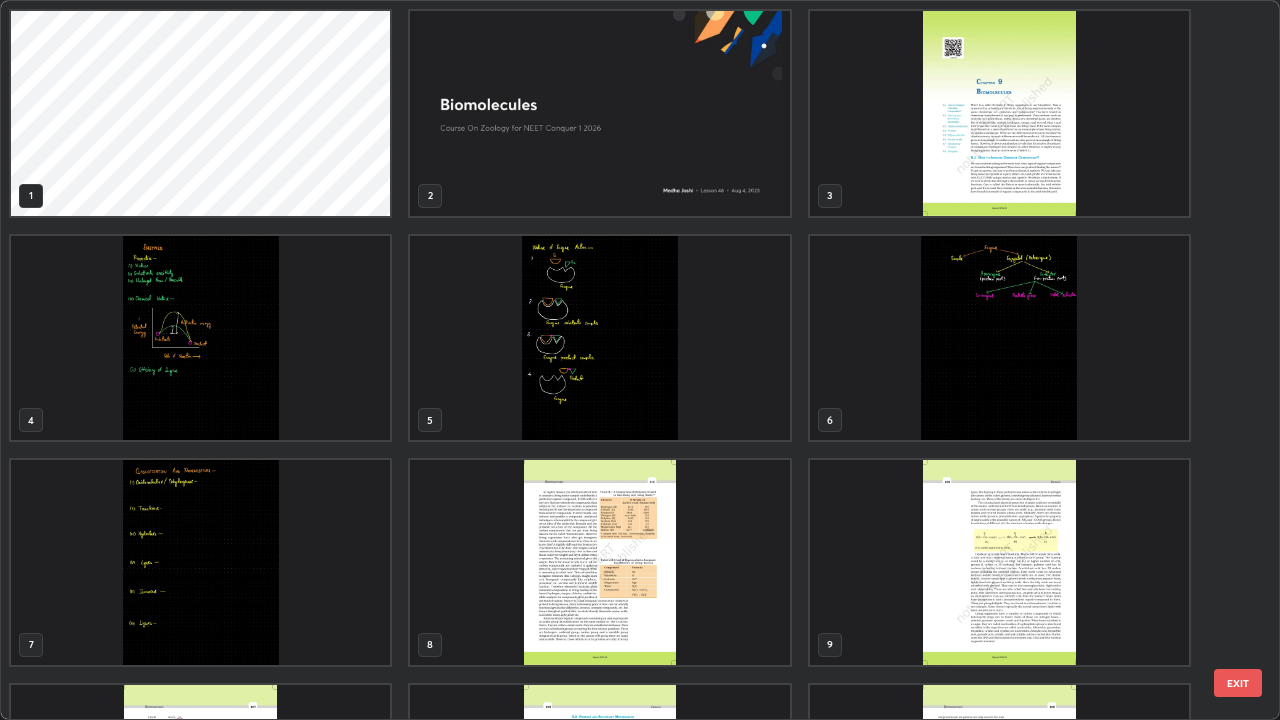 click at bounding box center [999, 338] 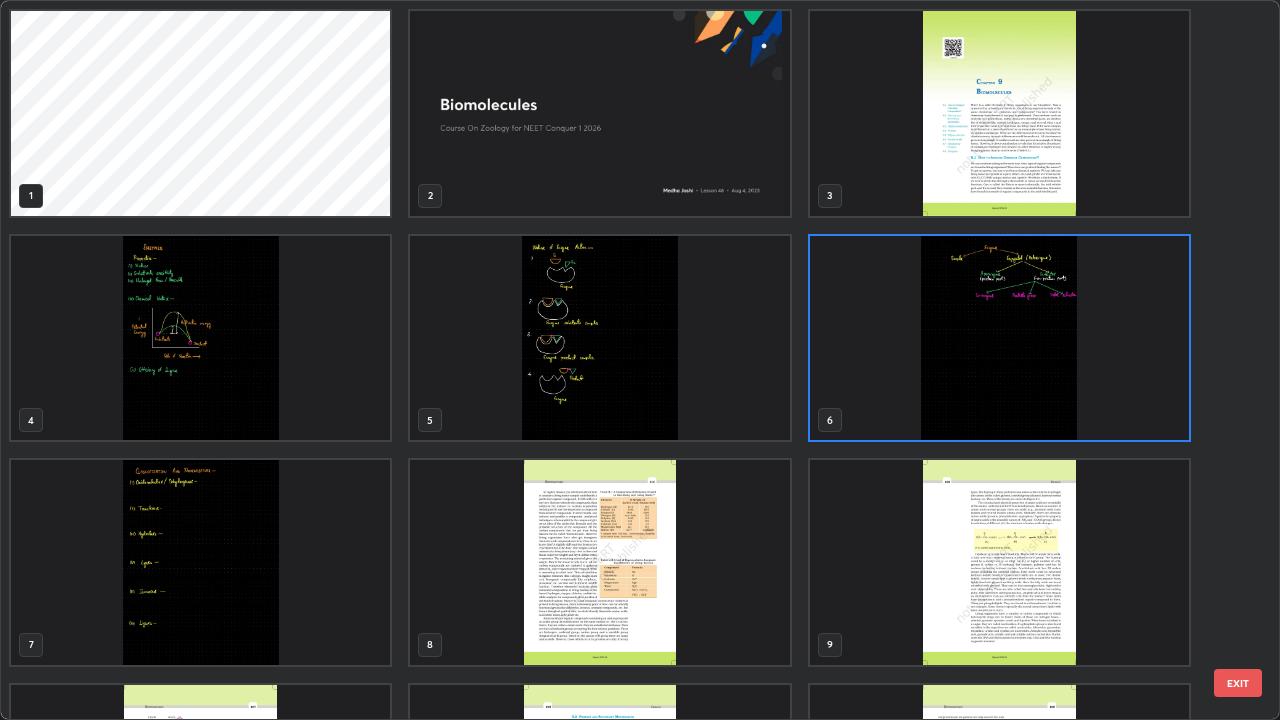 click at bounding box center [999, 338] 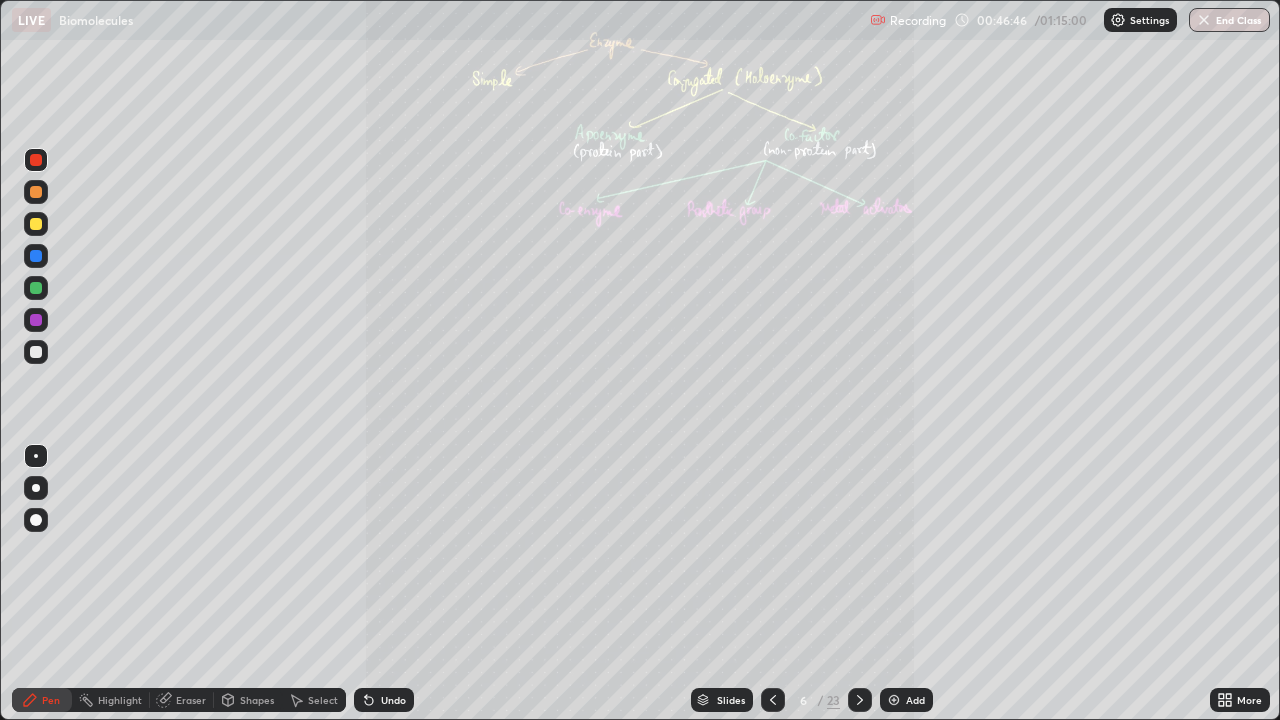 click on "More" at bounding box center [1249, 700] 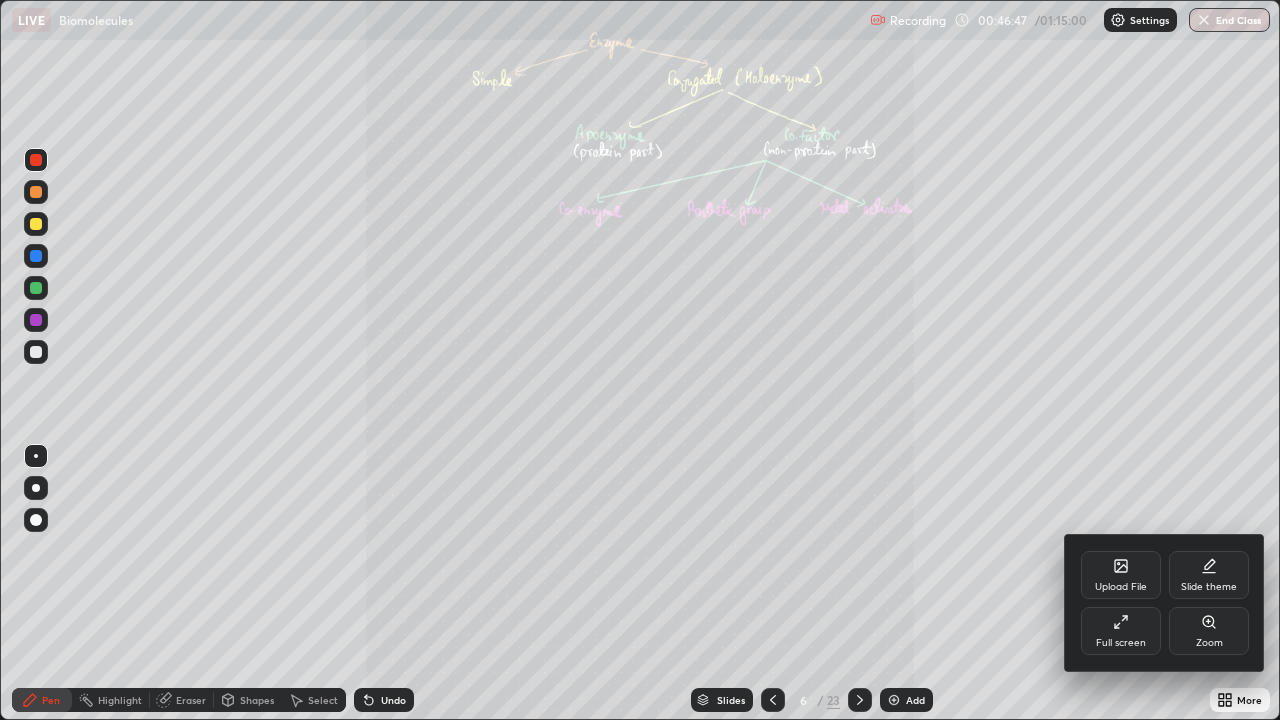 click on "Zoom" at bounding box center (1209, 643) 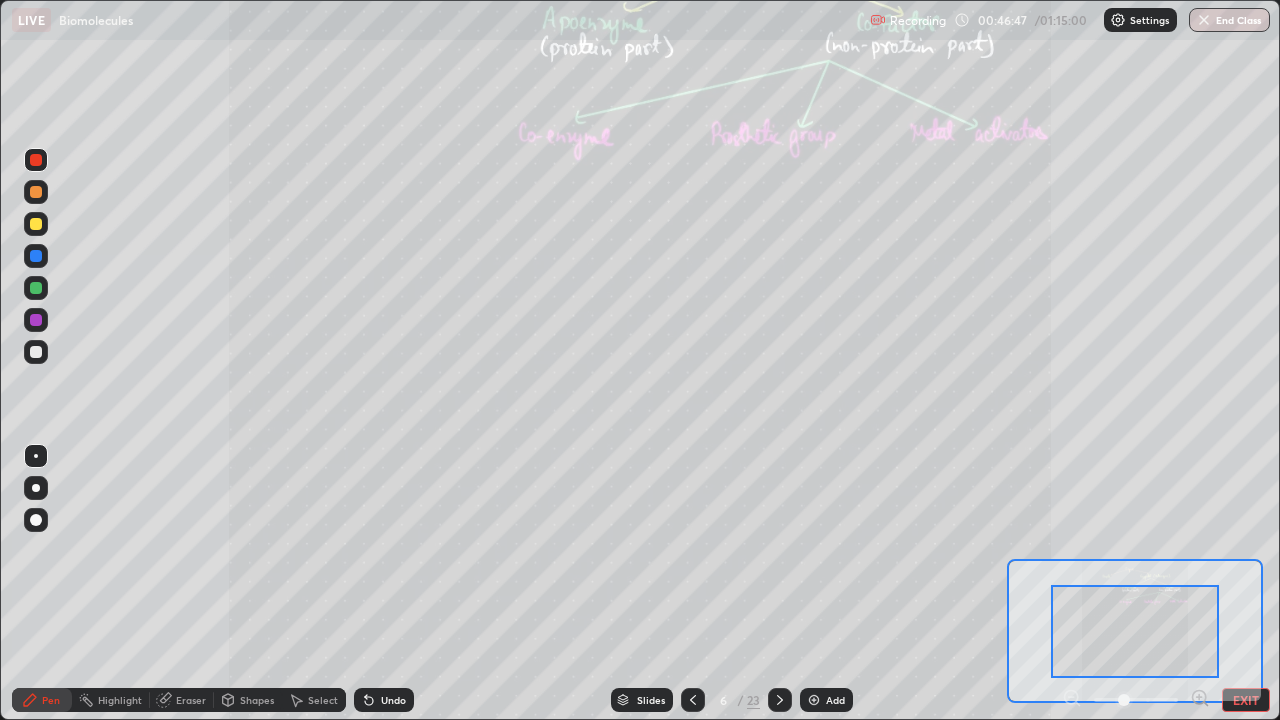click at bounding box center [1135, 631] 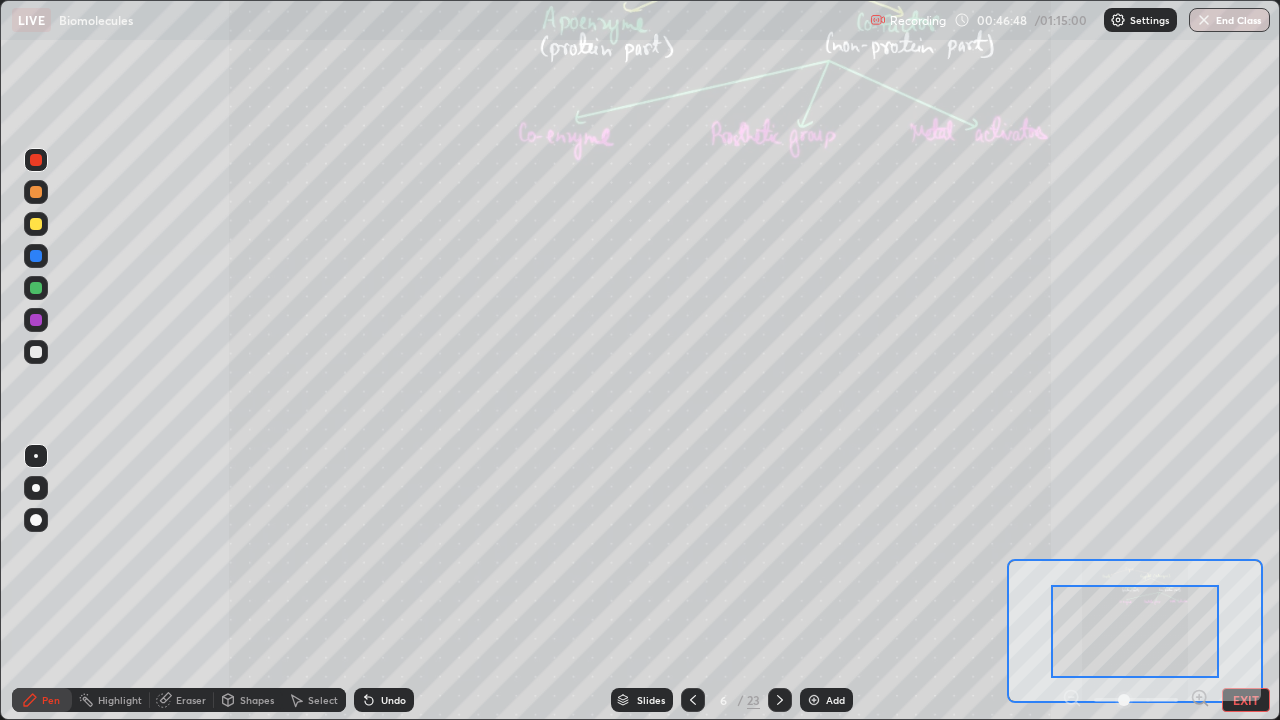 click 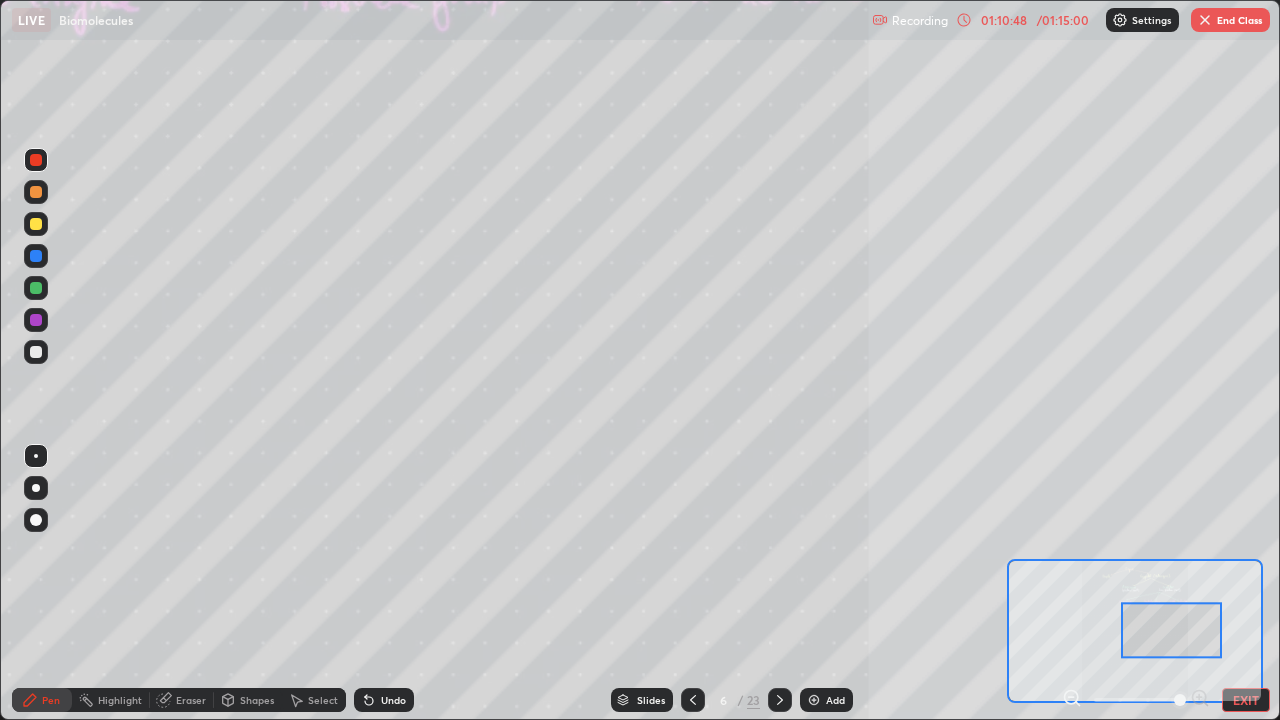 click on "End Class" at bounding box center [1230, 20] 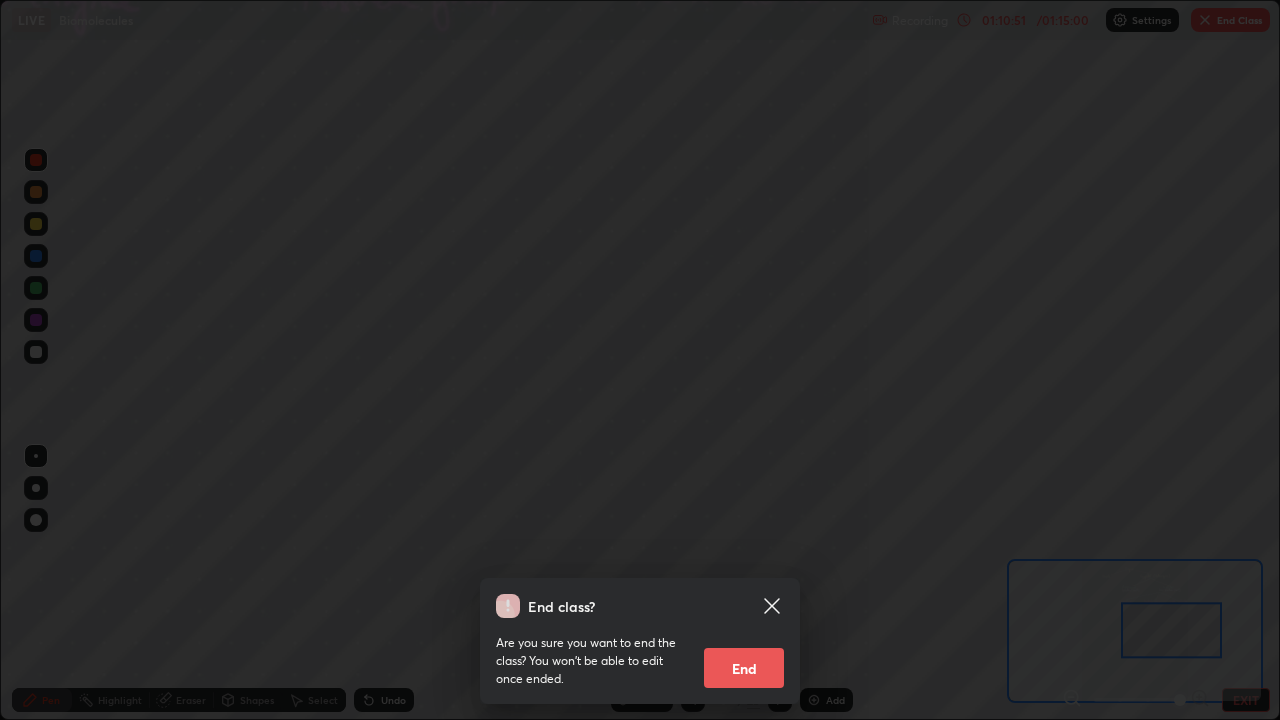 click on "End" at bounding box center [744, 668] 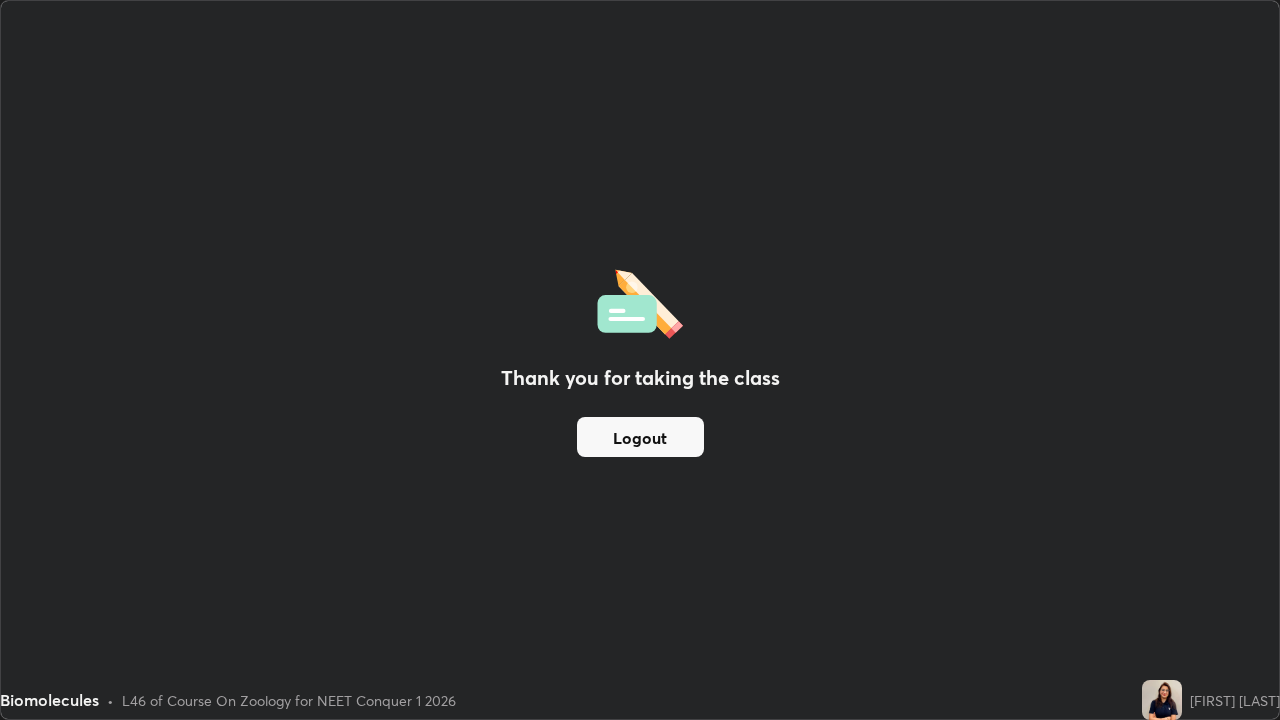 click on "Logout" at bounding box center (640, 437) 